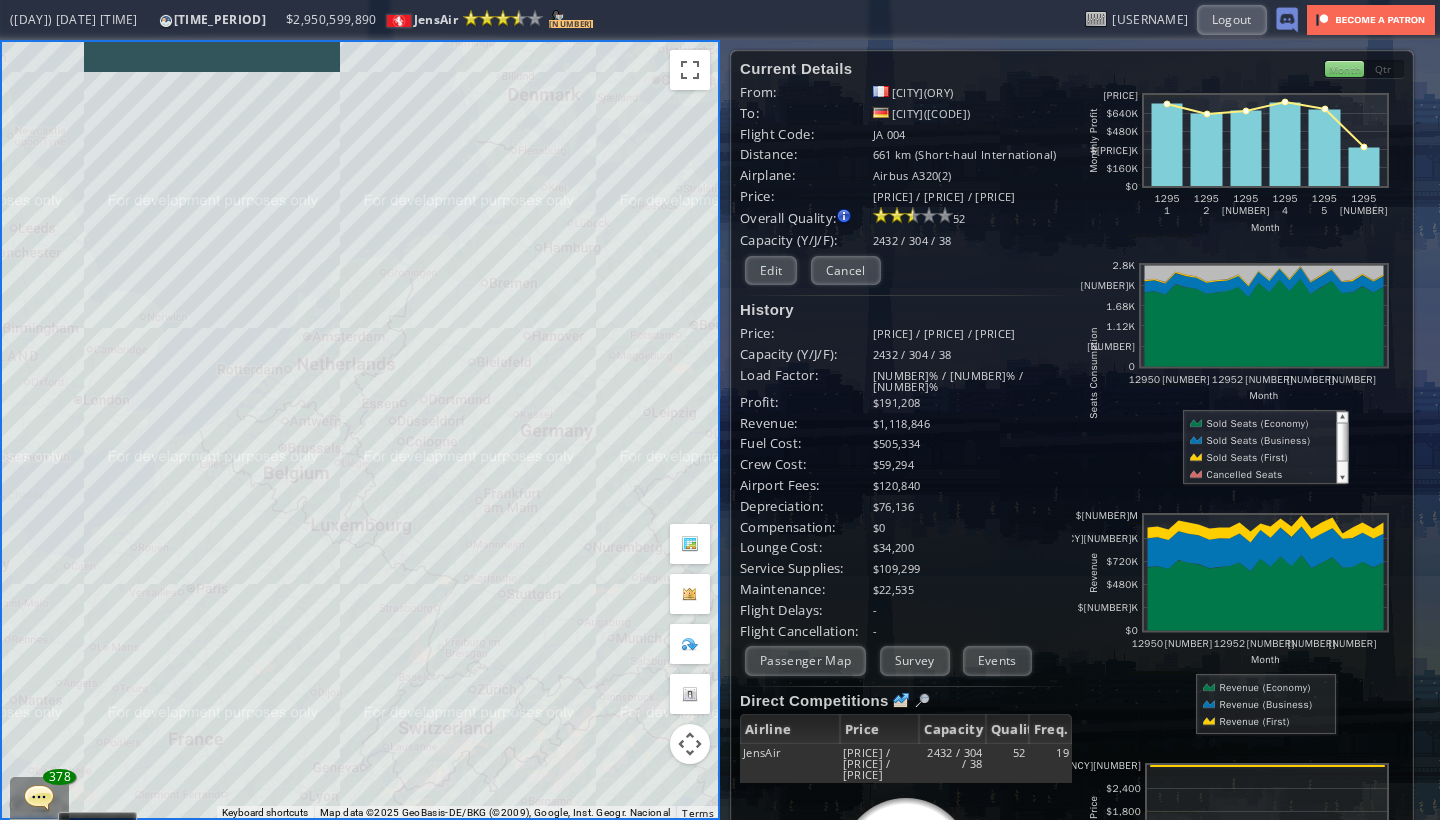 scroll, scrollTop: 0, scrollLeft: 0, axis: both 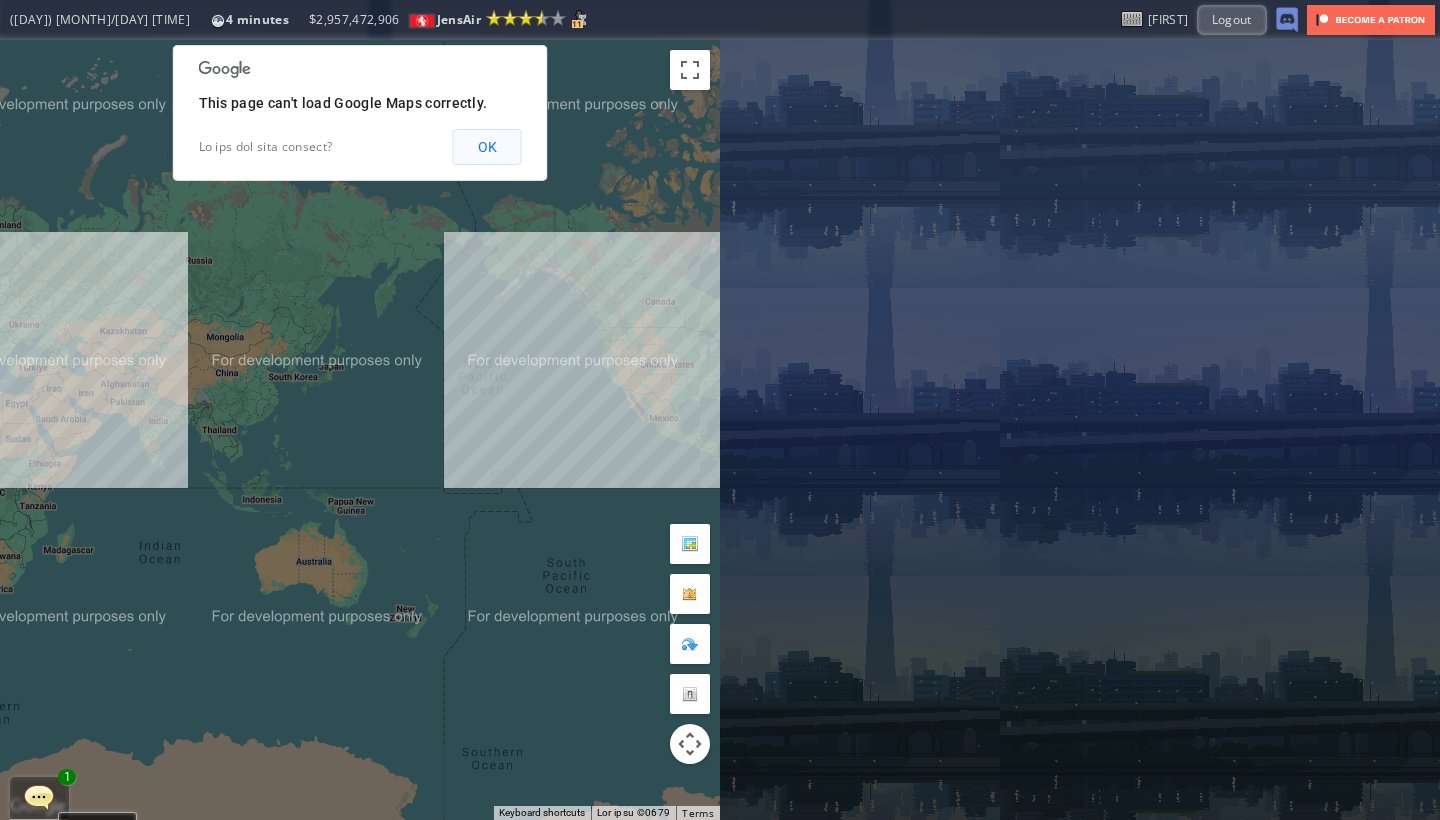 click on "OK" at bounding box center [487, 147] 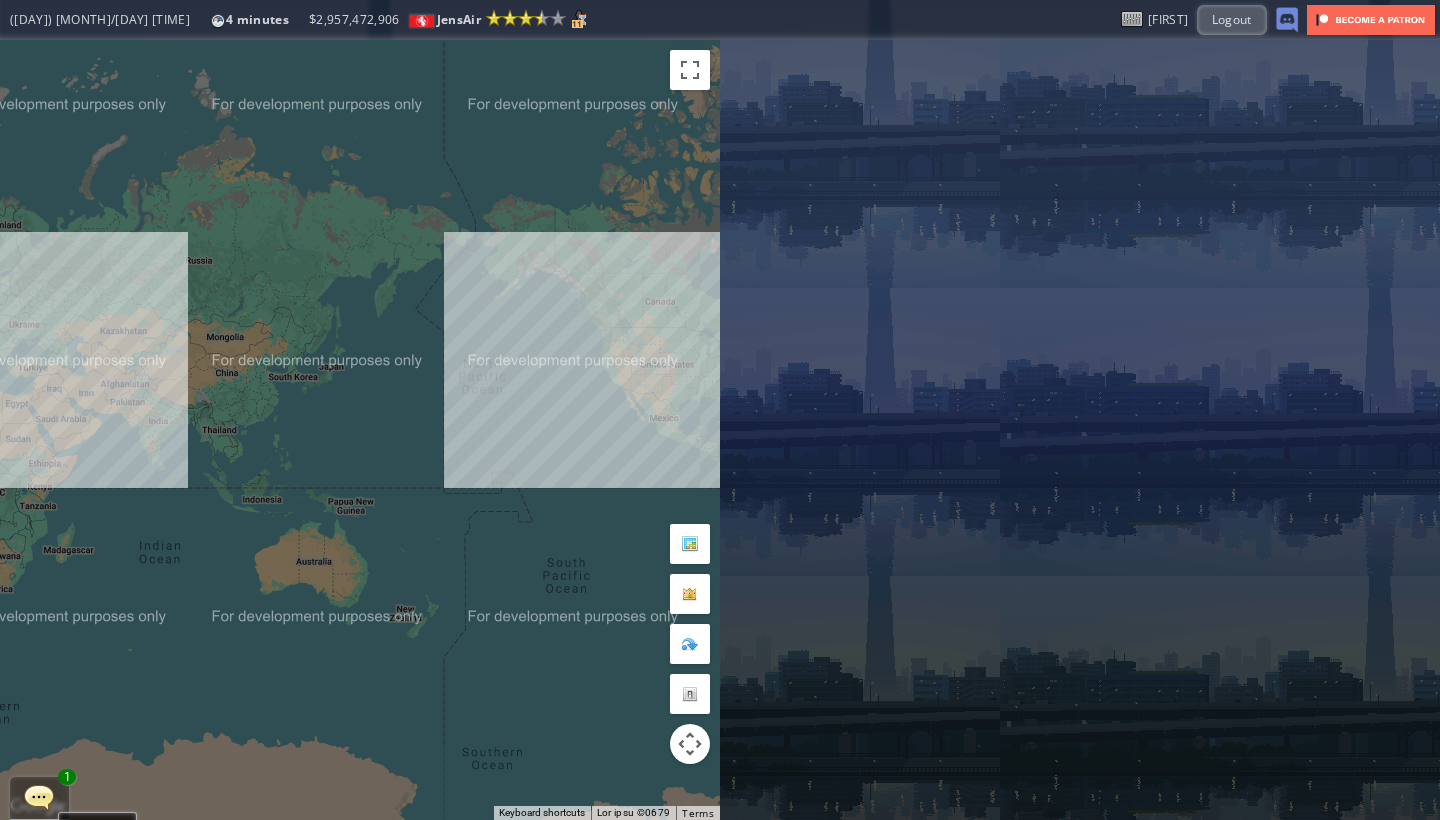 drag, startPoint x: 424, startPoint y: 207, endPoint x: 724, endPoint y: 204, distance: 300.015 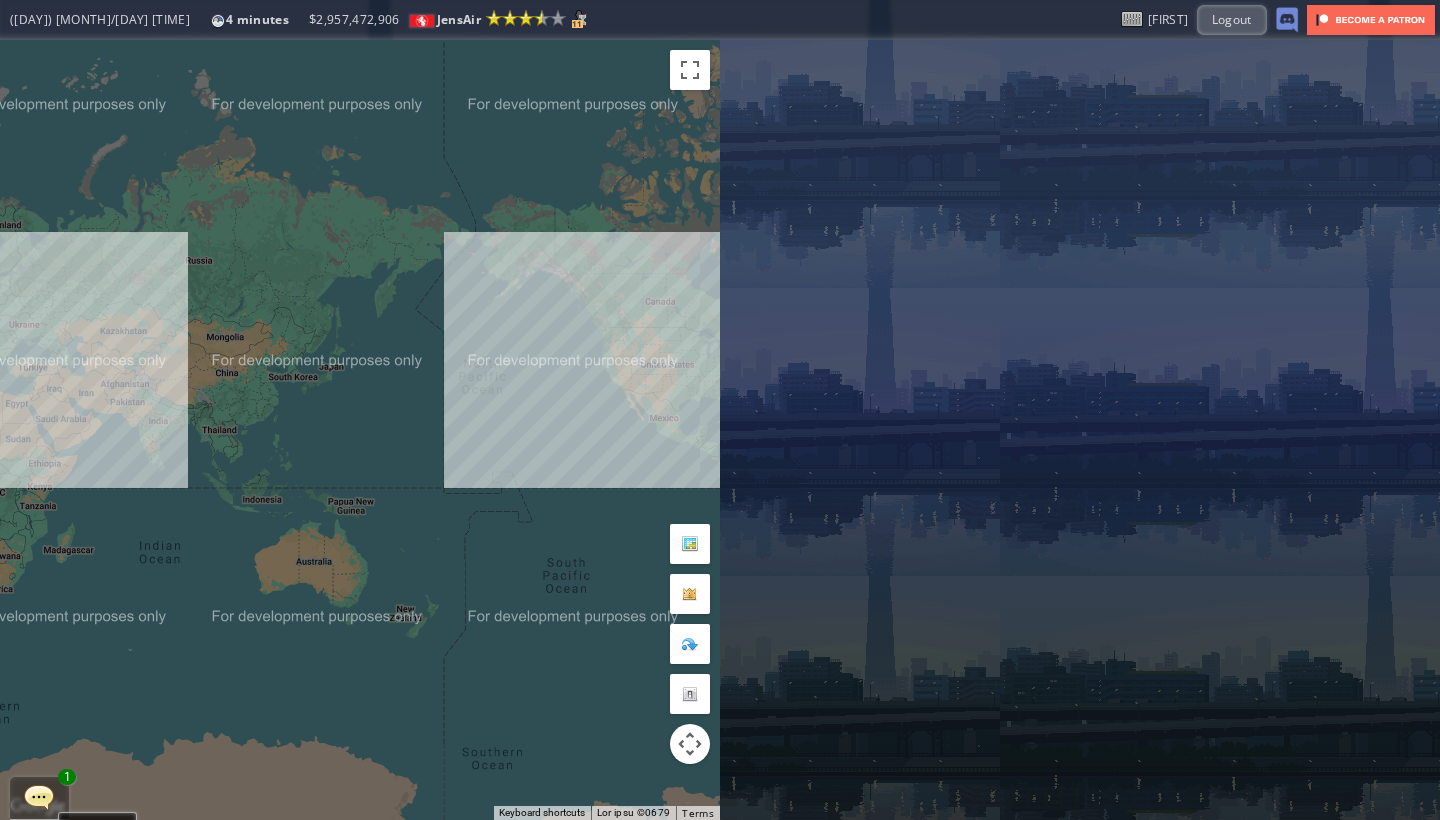 click on "← Move left → Move right ↑ Move up ↓ Move down + Zoom in - Zoom out Home Jump left by 75% End Jump right by 75% Page Up Jump up by 75% Page Down Jump down by 75% To navigate, press the arrow keys. Keyboard shortcuts Map Data Map data ©2025 Map data ©2025 500 km  Click to toggle between metric and imperial units Terms Report a map error
Current Details
From:
To:
Flight Code:
Distance:
airplane:
Price:
Overall Quality:
Overall quality is determined by:
Edit Qtr" at bounding box center [720, 430] 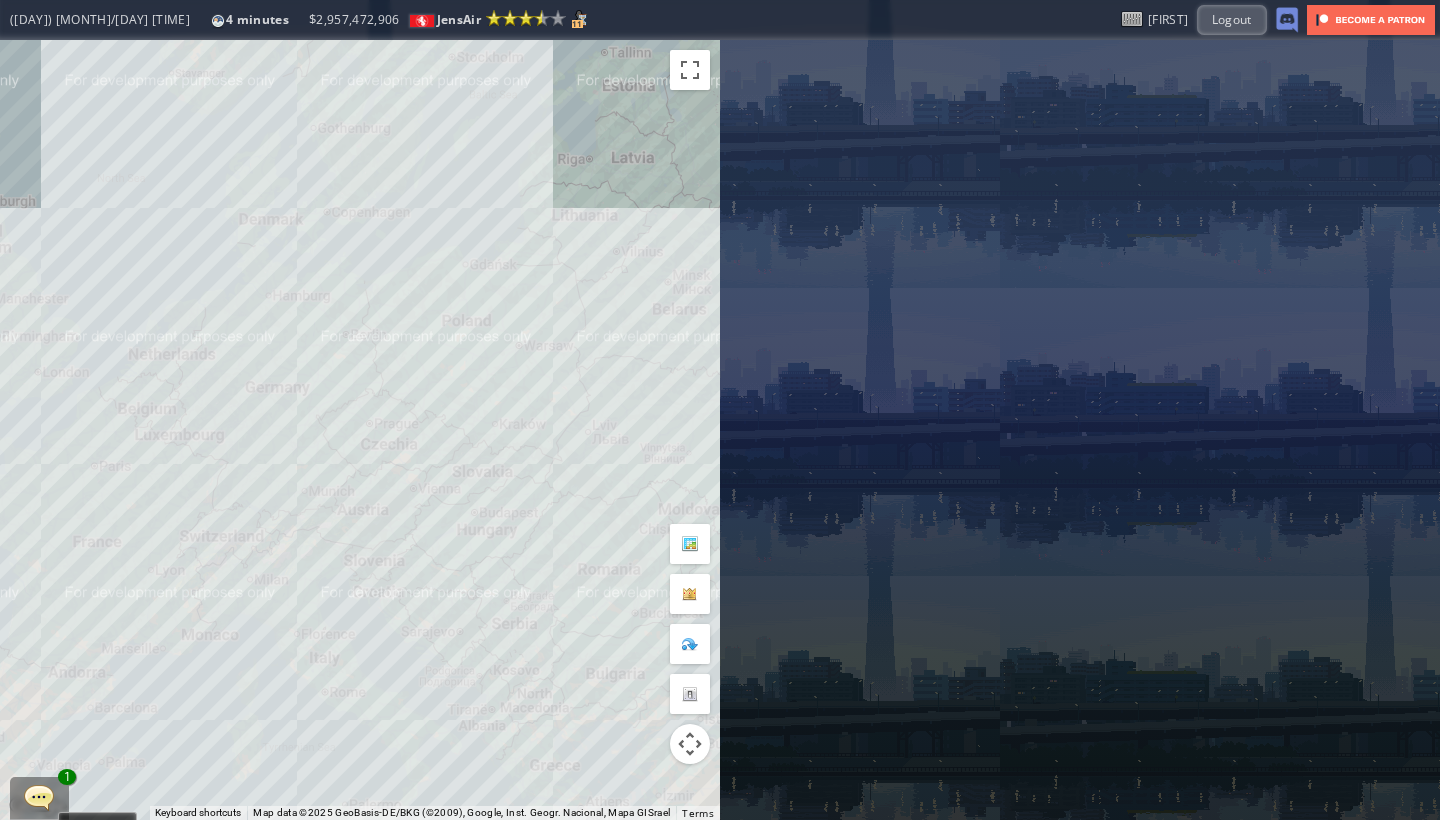 click on "To navigate, press the arrow keys." at bounding box center [360, 430] 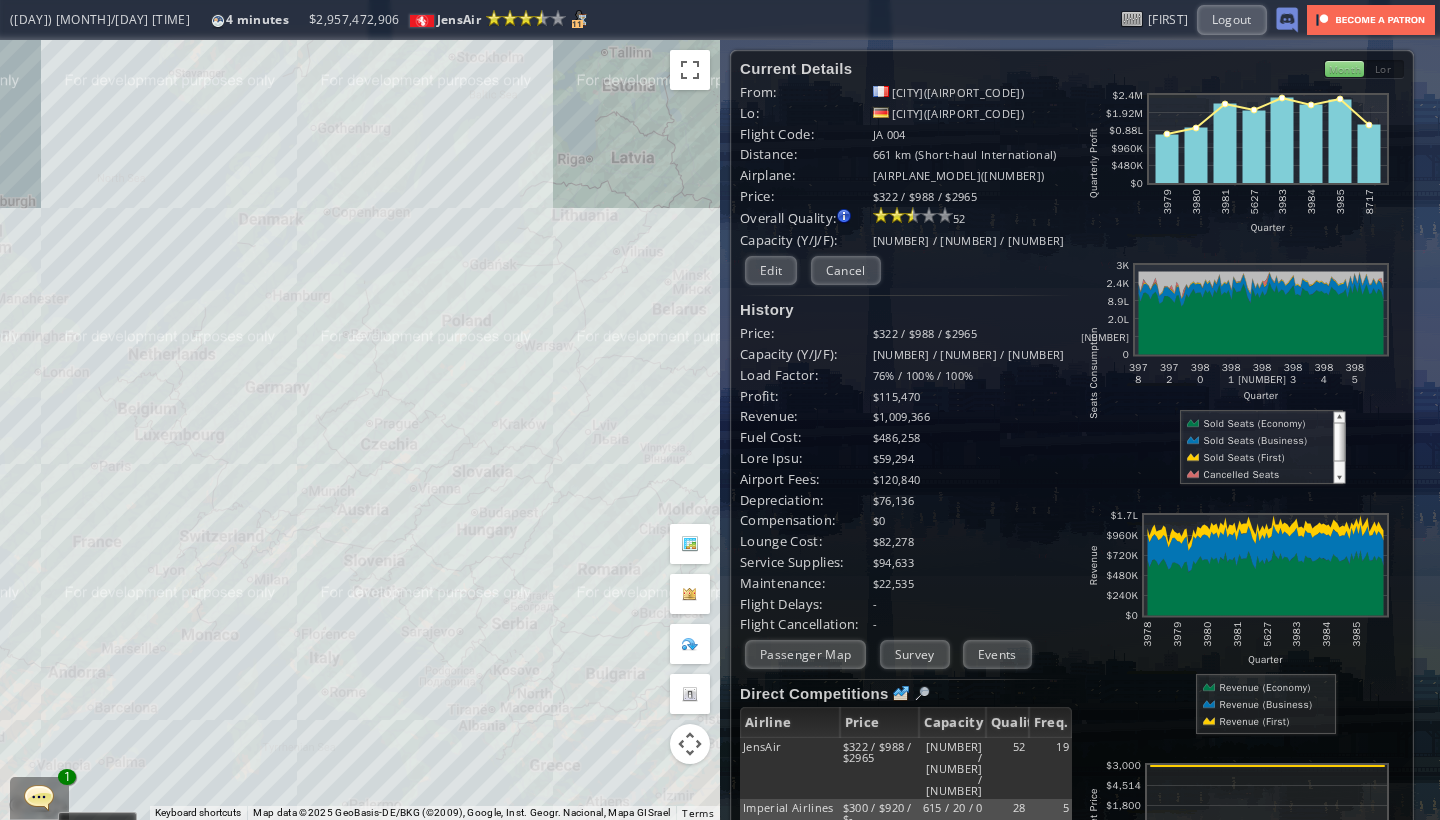 click on "To navigate, press the arrow keys." at bounding box center (360, 430) 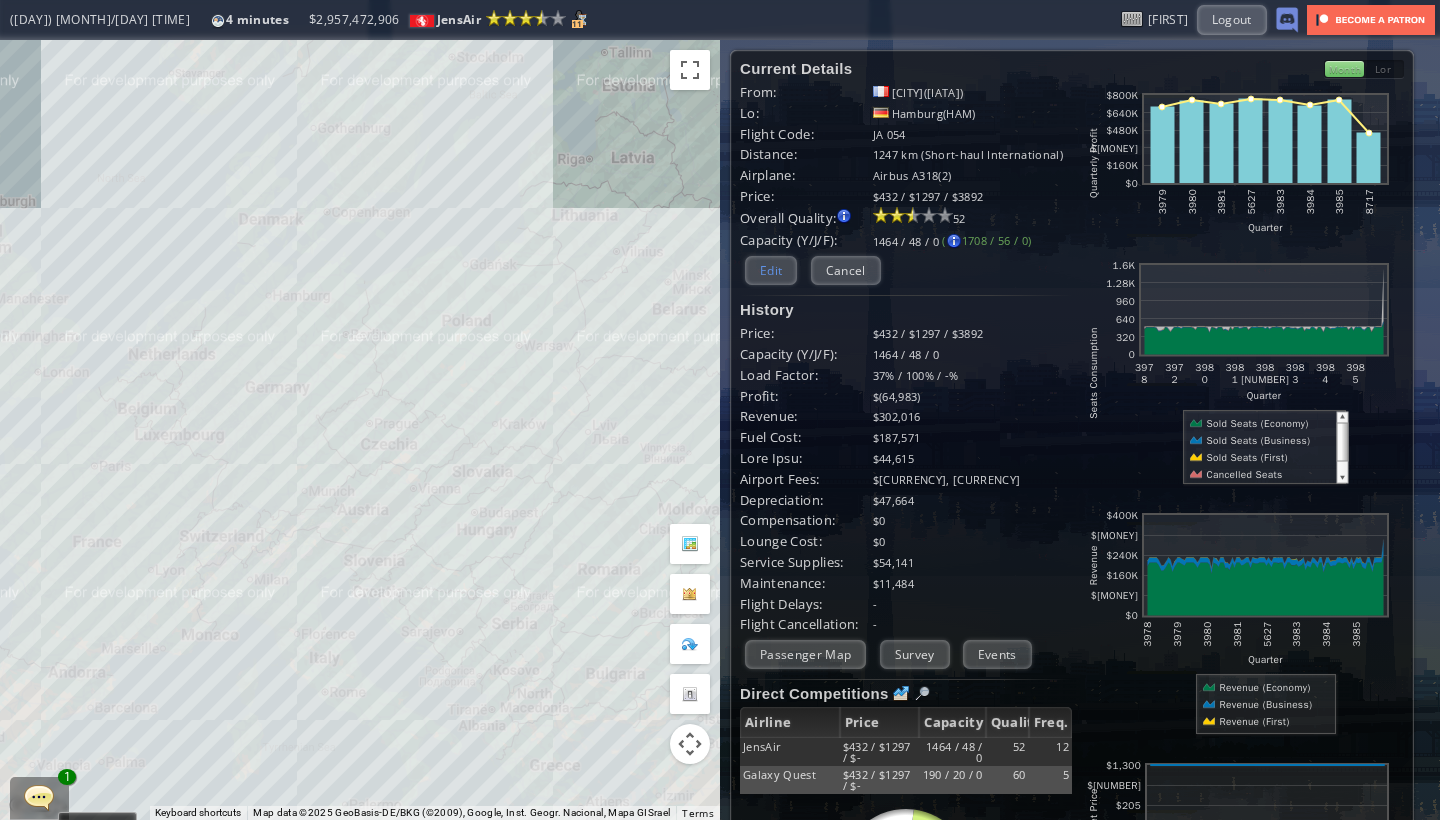 click on "Edit" at bounding box center [771, 270] 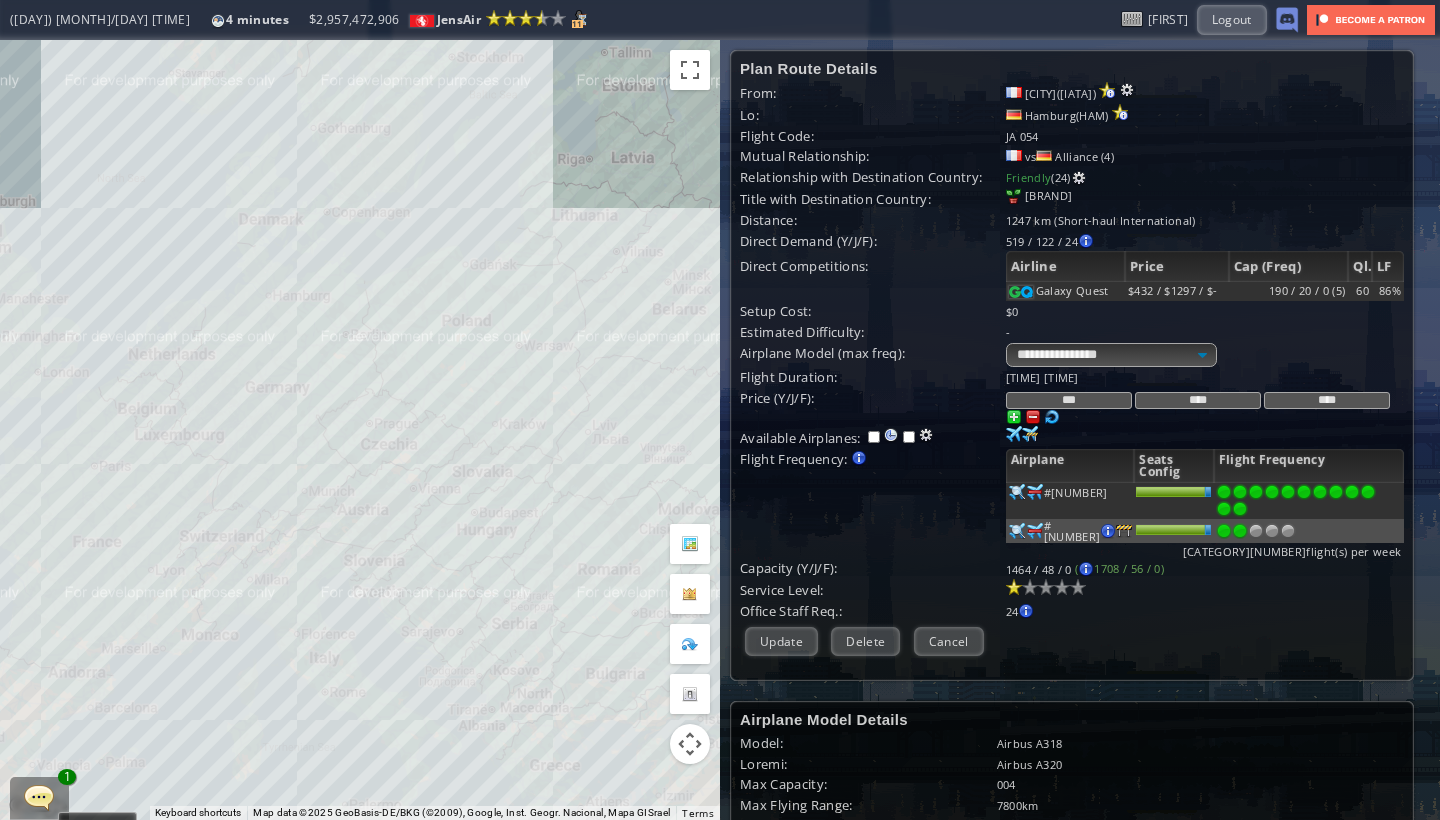 click on "***" at bounding box center [1069, 400] 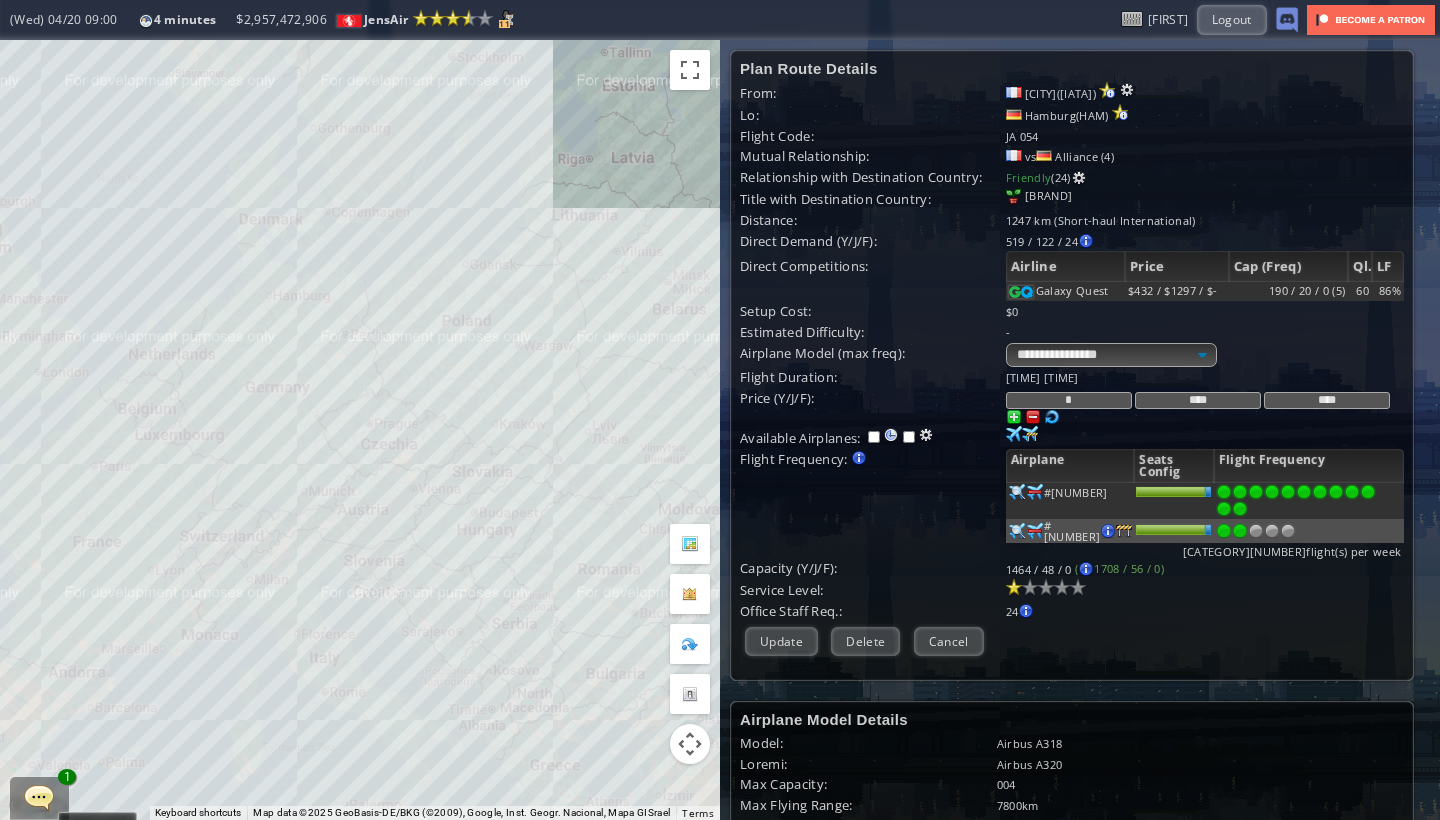 click on "**********" at bounding box center (1072, 360) 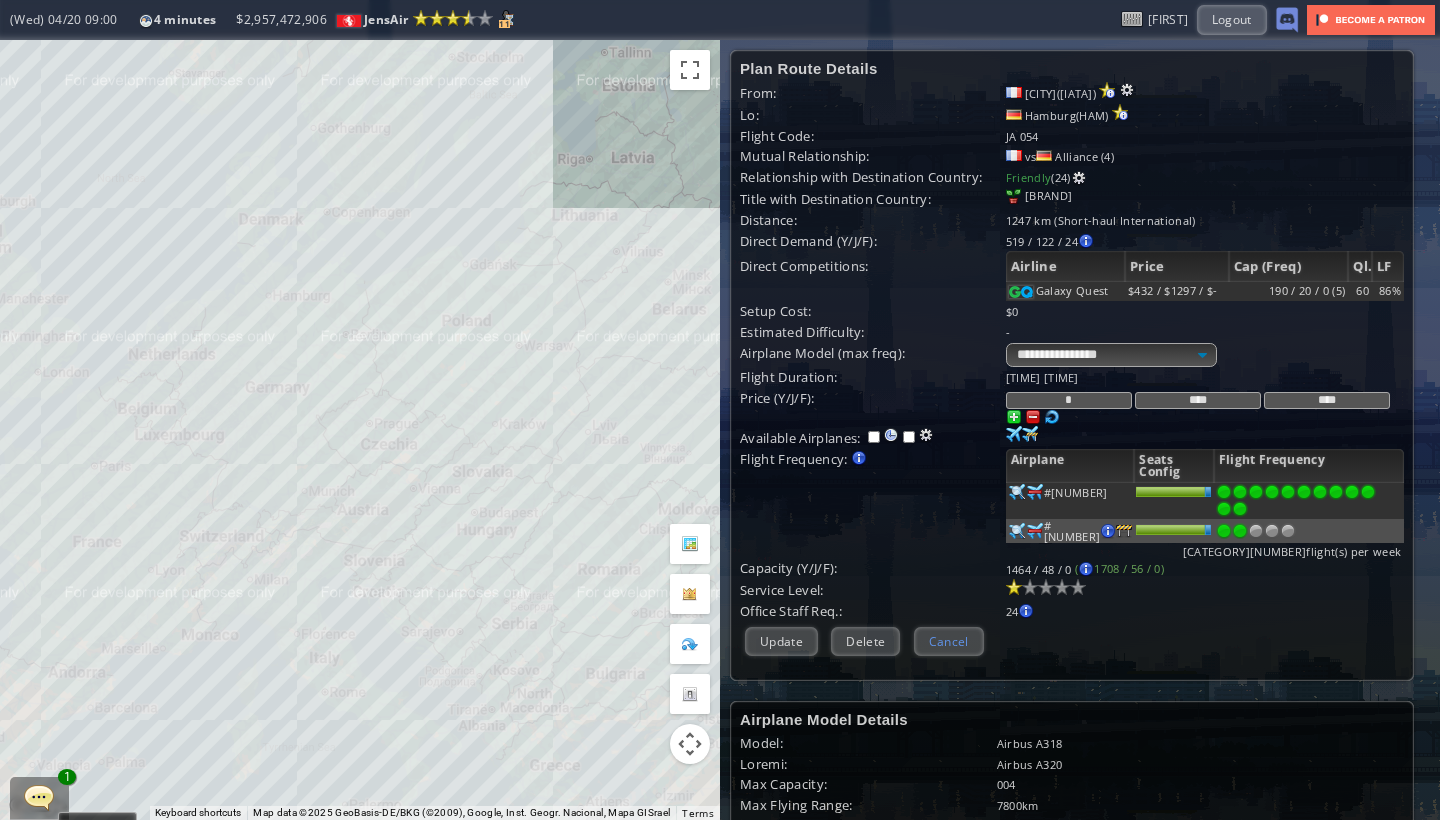 click on "Cancel" at bounding box center [949, 641] 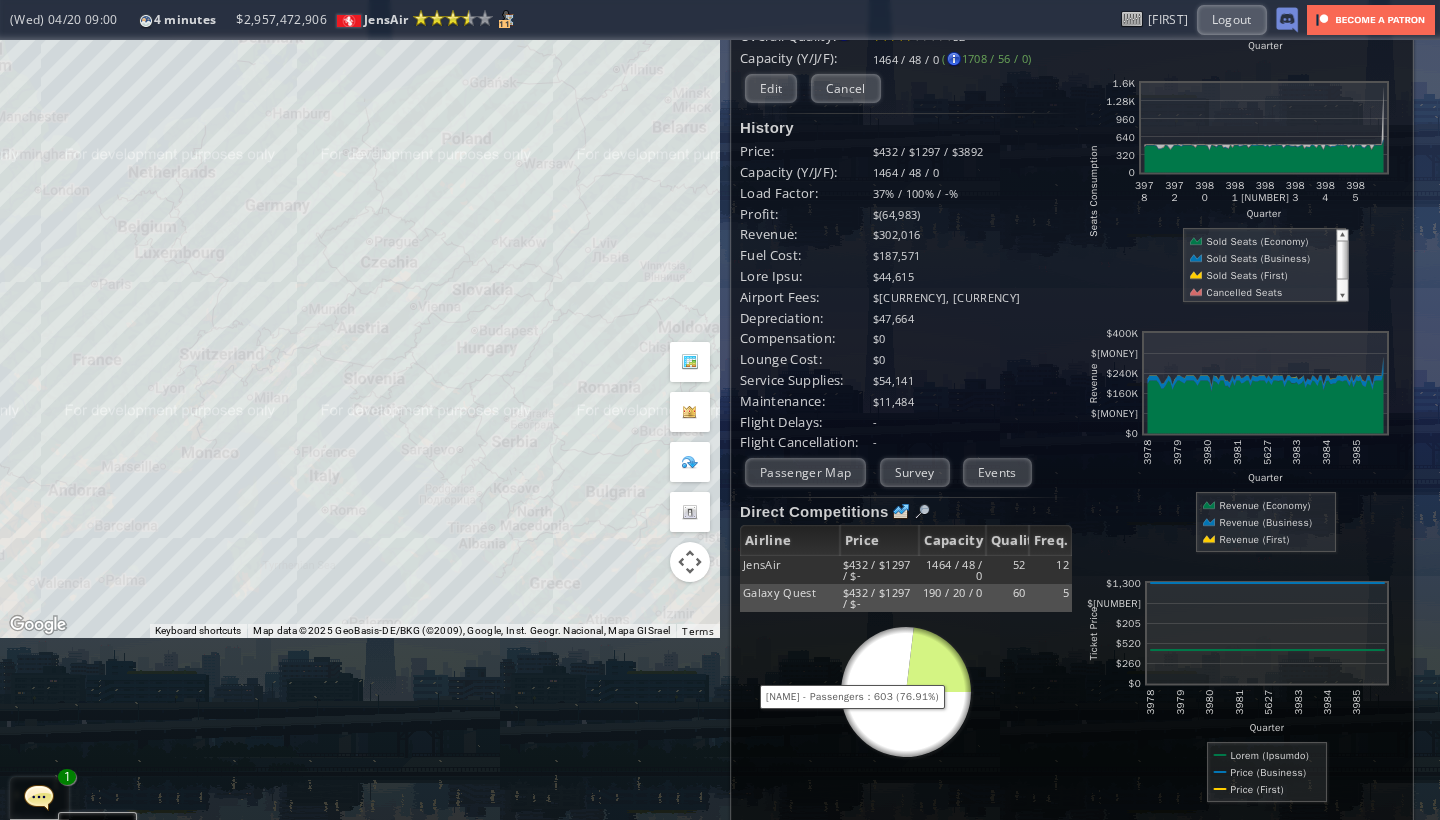 scroll, scrollTop: 180, scrollLeft: 0, axis: vertical 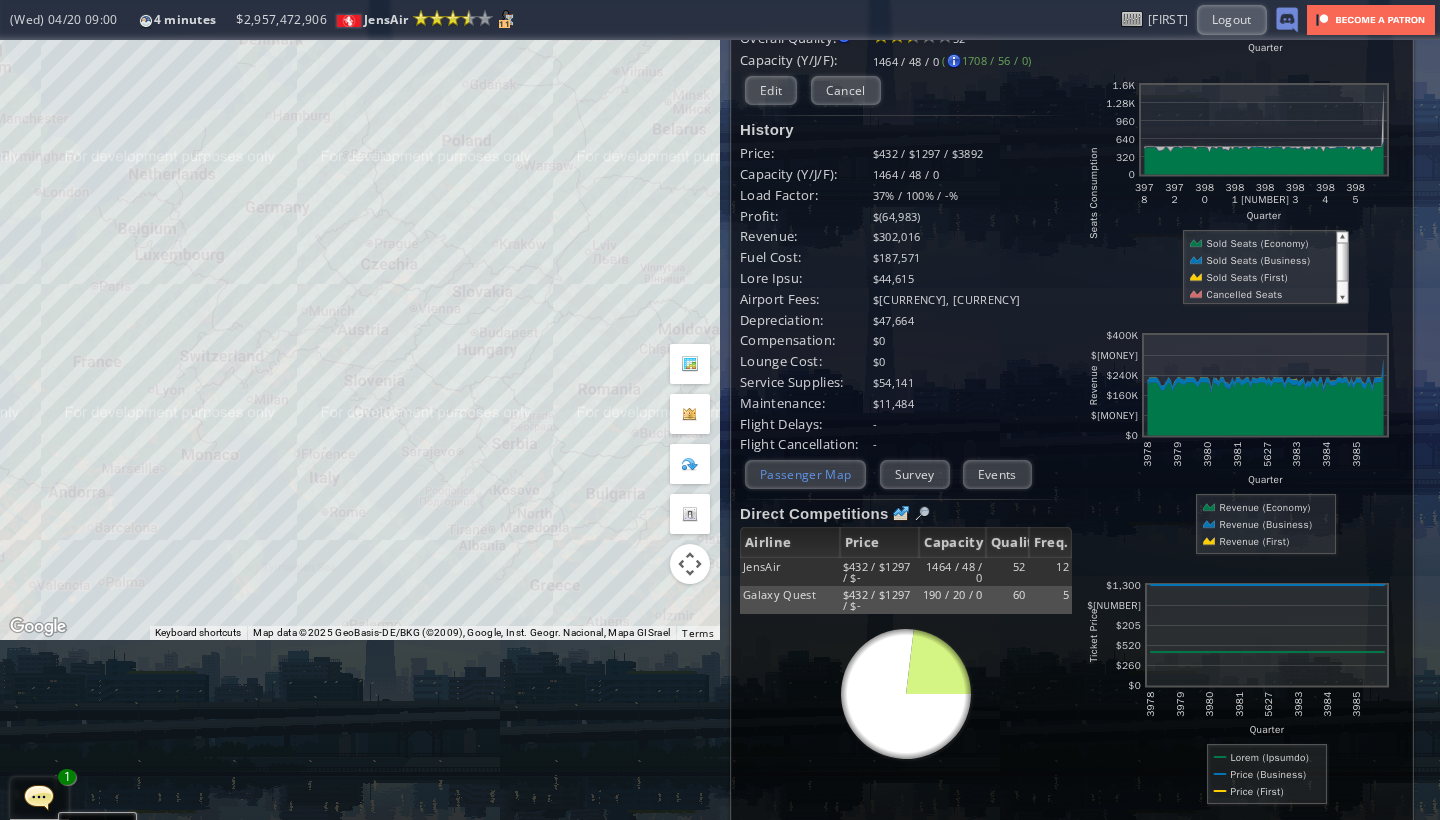 click on "Passenger Map" at bounding box center (805, 474) 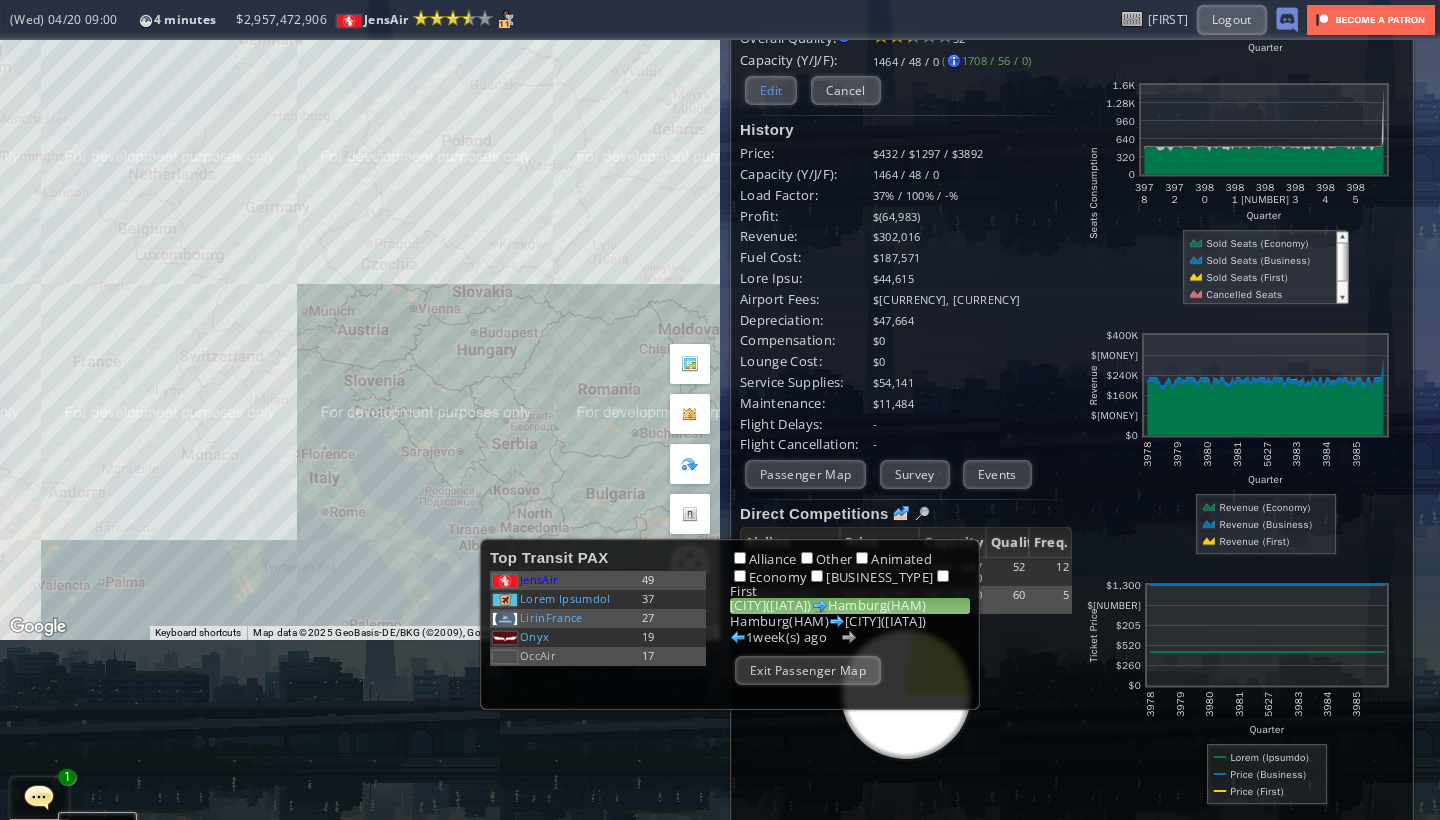 click on "Edit" at bounding box center [771, 90] 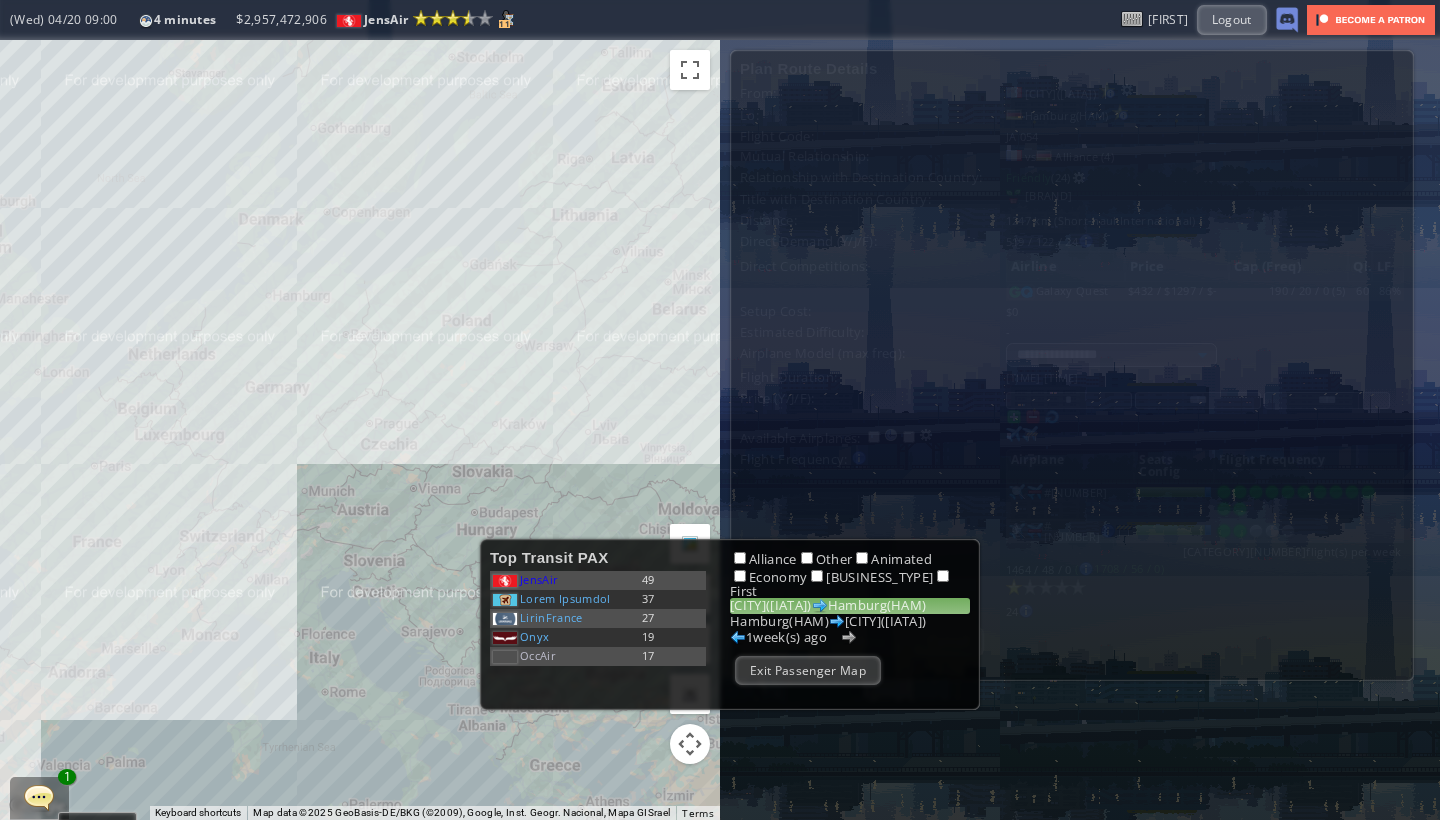 scroll, scrollTop: 0, scrollLeft: 0, axis: both 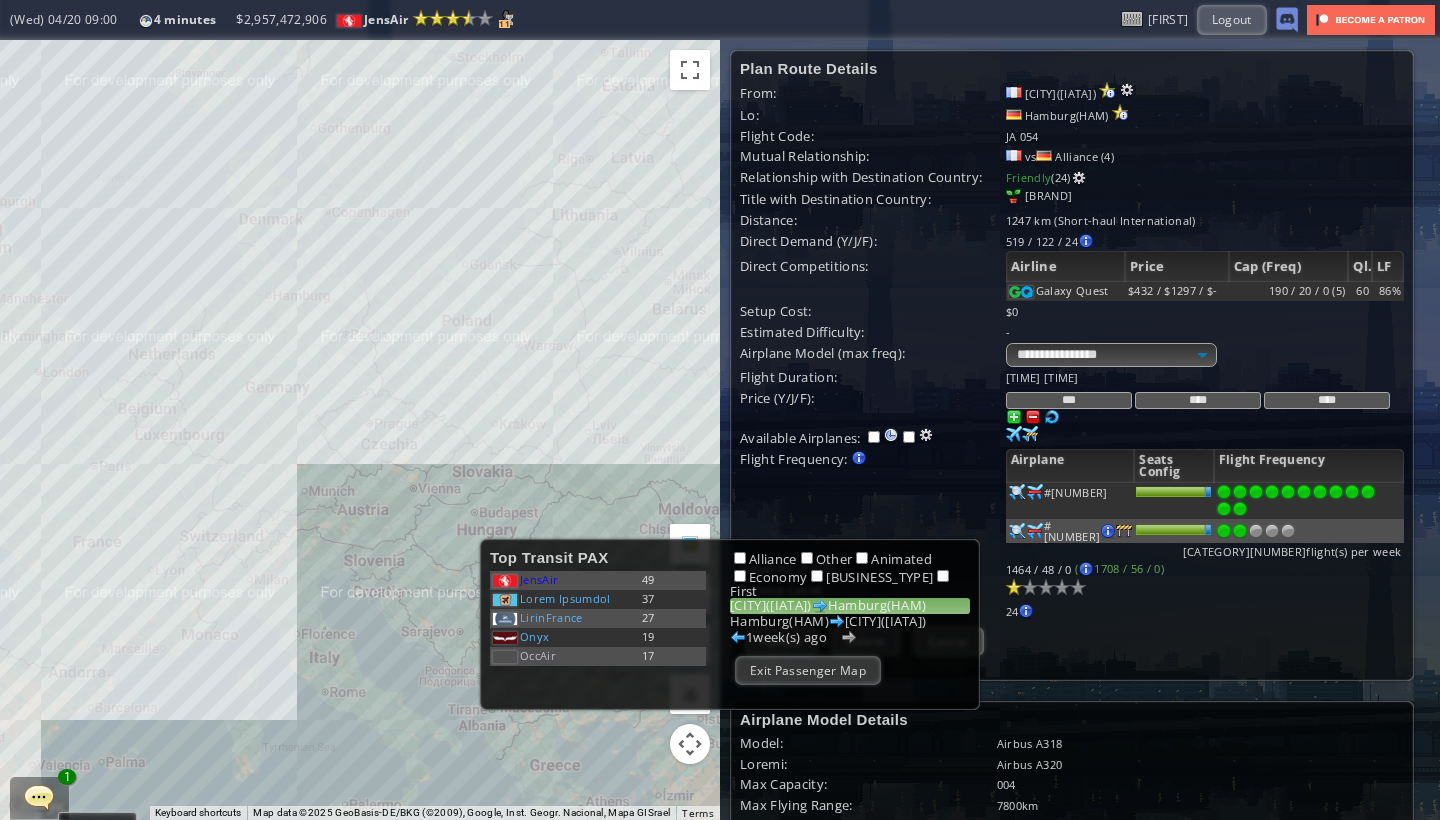 drag, startPoint x: 1131, startPoint y: 388, endPoint x: 948, endPoint y: 384, distance: 183.04372 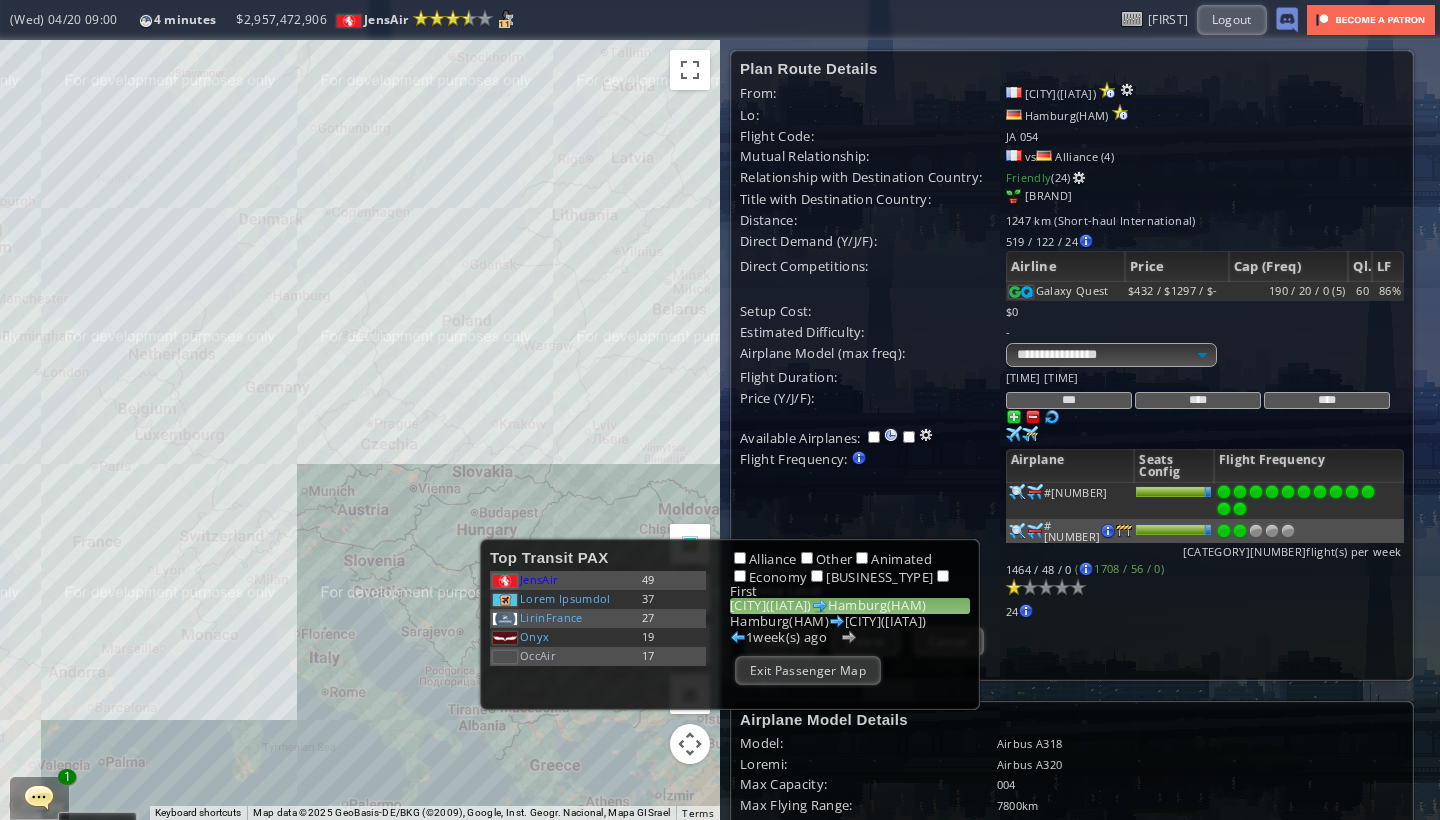 click on "Price (Y/J/F):
***
****
****" at bounding box center (1072, 407) 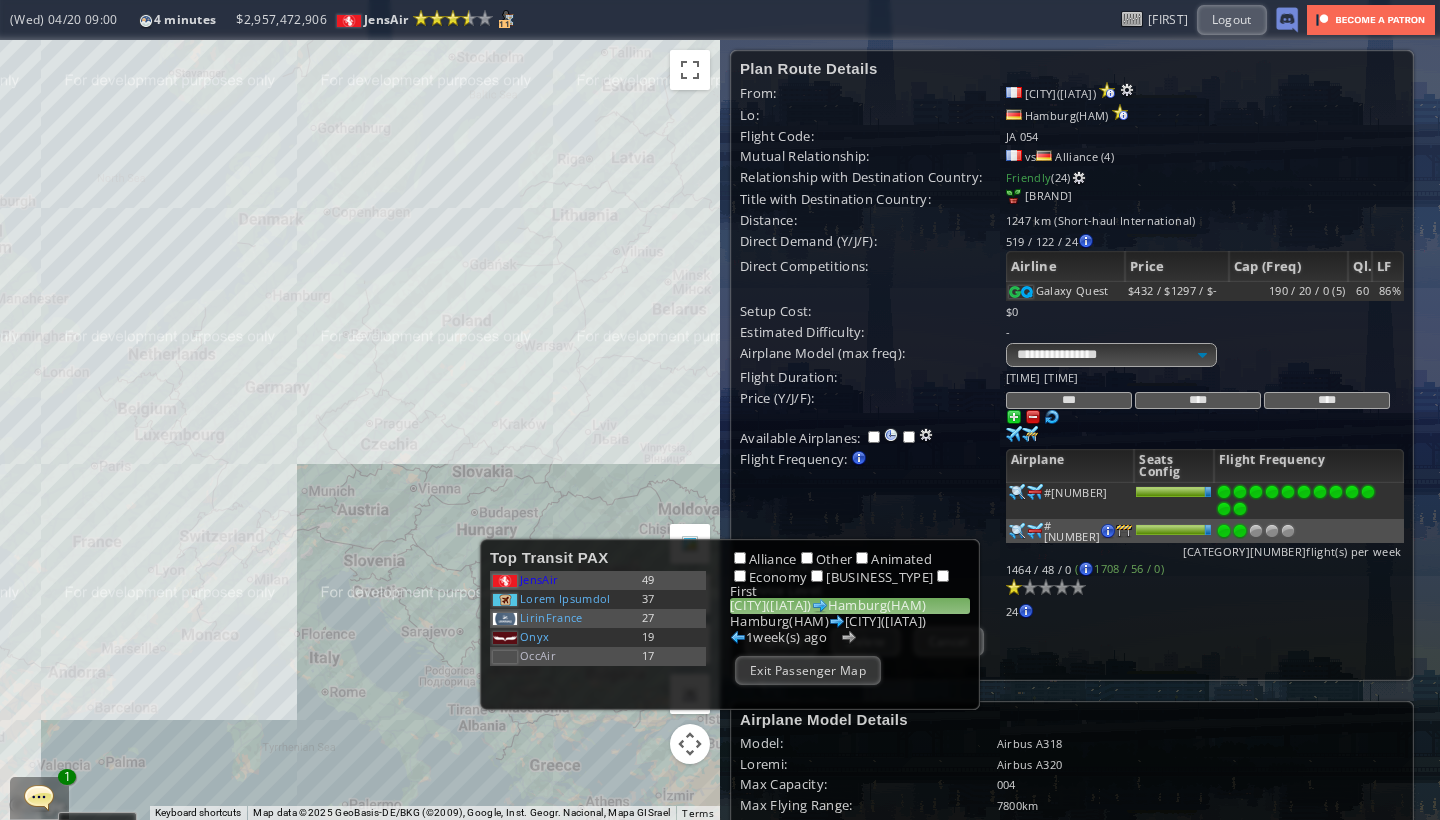 click on "Loremip Dolorsi
Amet:
Consecte/Adipisci(ELI)
Se:
Doeiusm(TEM)
Incidi Utla:
ET 050
Dolorema:
3233 al (Enima-mini Veniamquisnos)
Exercita:
Ullamc L507(5)
Nisia:
$896 / $9797 / $2233
Exeacom Consequ:
Duisaut irurein re voluptatev es:
- Cillu Fug nul Paria
- Excepte Sint occae cup nonpr
- Suntcul quio Deserun Mollita
-" at bounding box center [1080, 556] 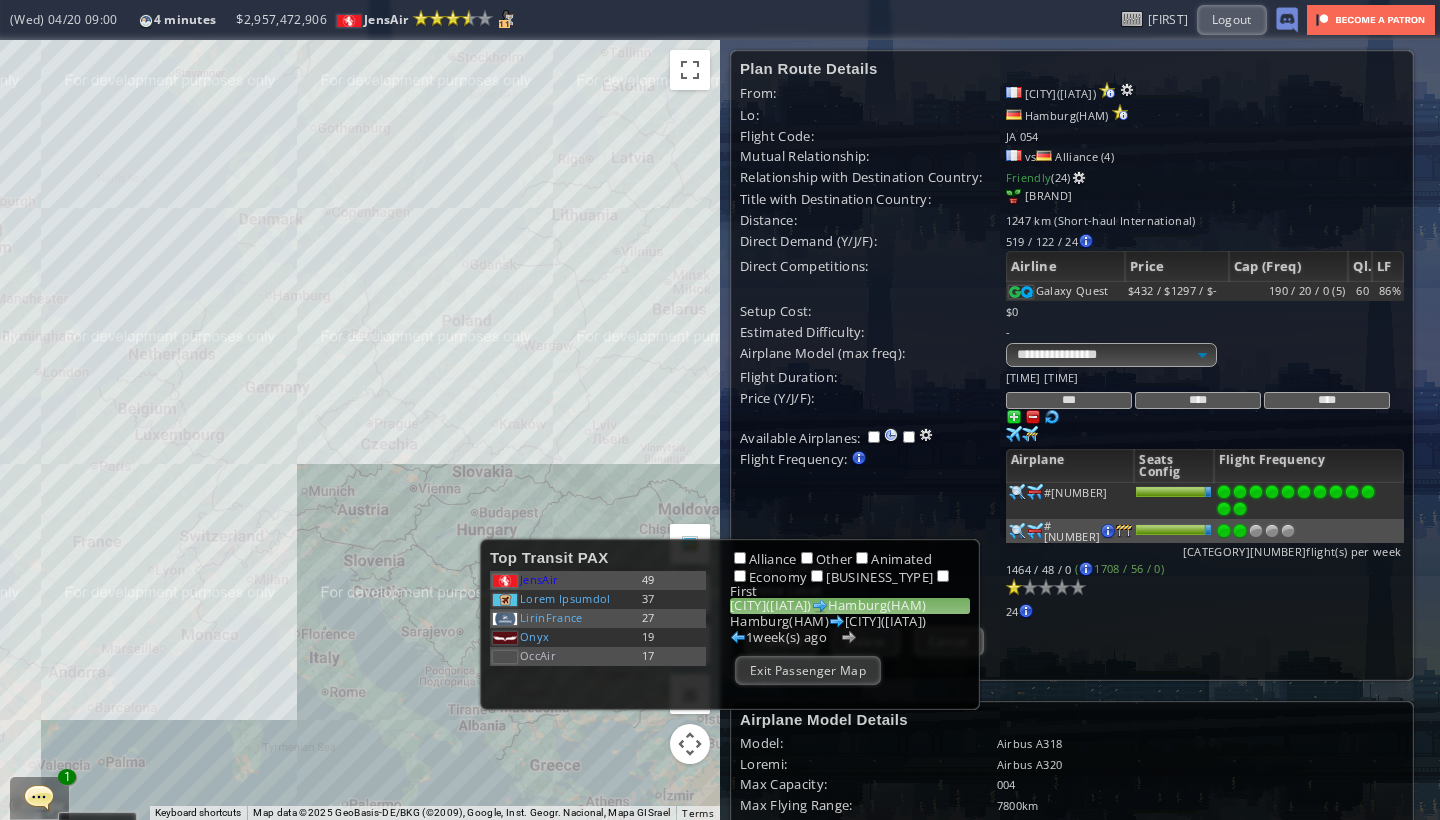 click on "**********" at bounding box center (1072, 360) 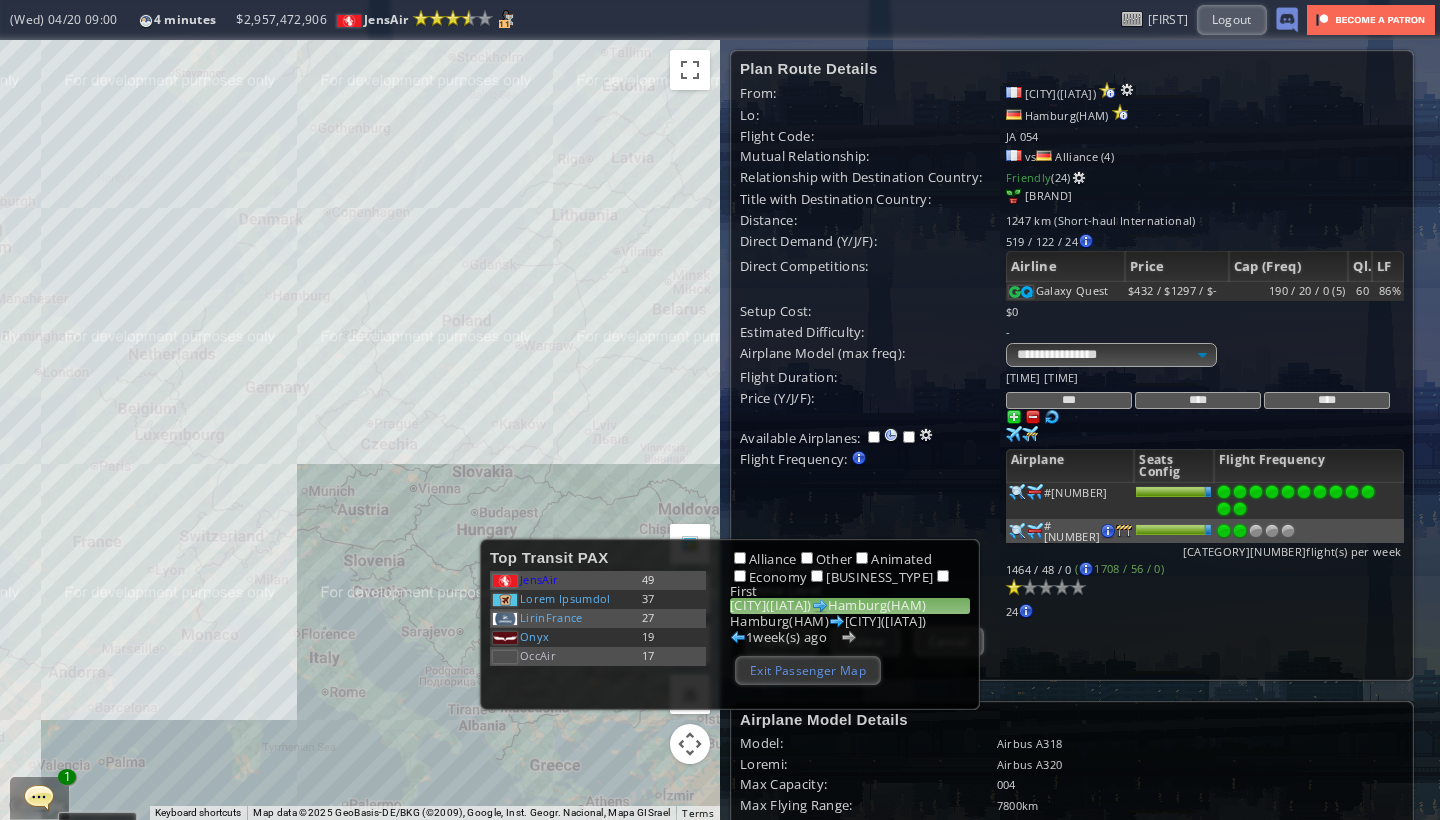 click on "Exit Passenger Map" at bounding box center (808, 670) 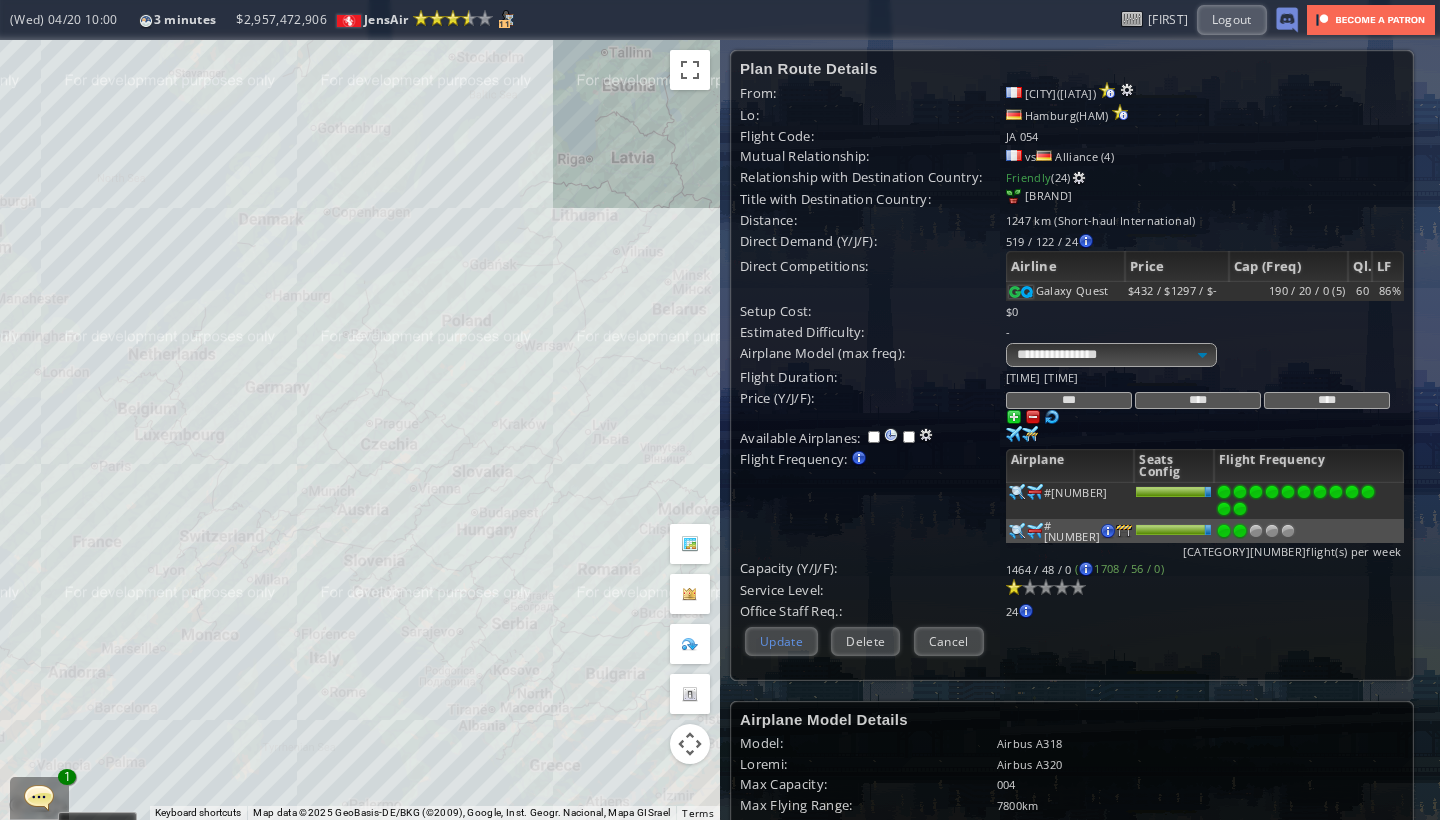 click on "Update" at bounding box center (781, 641) 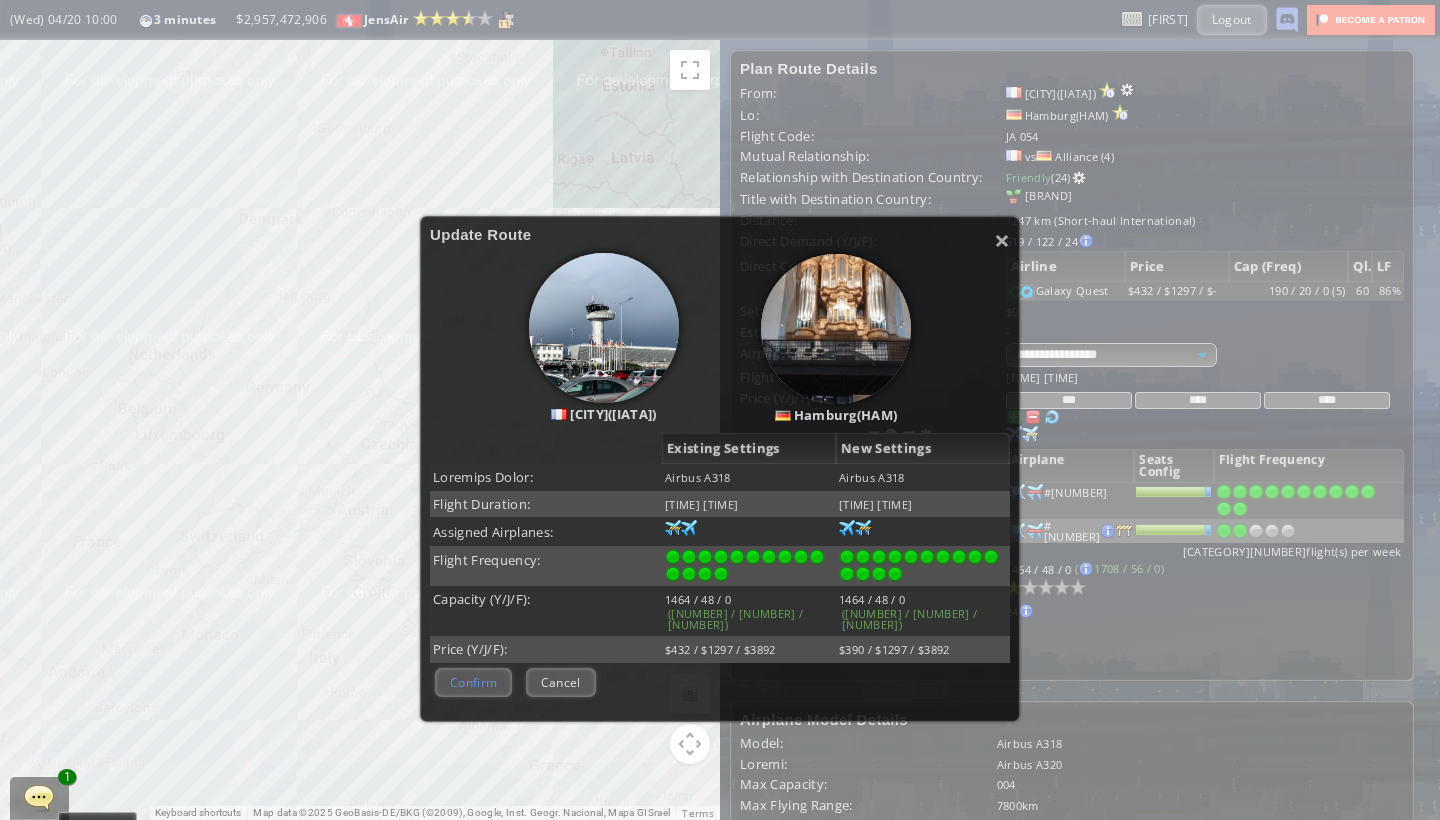 click on "Confirm" at bounding box center (473, 682) 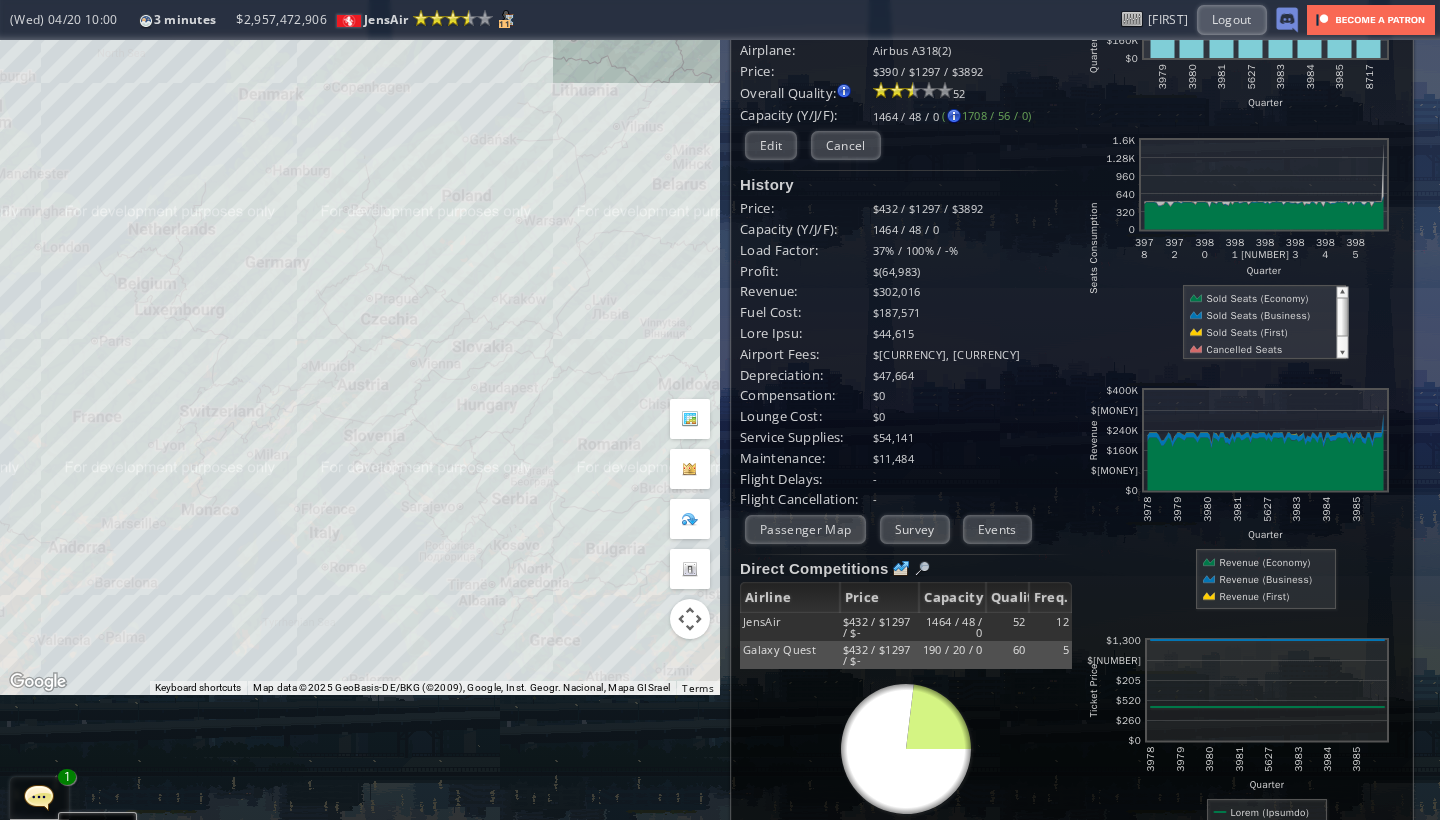 scroll, scrollTop: 132, scrollLeft: 0, axis: vertical 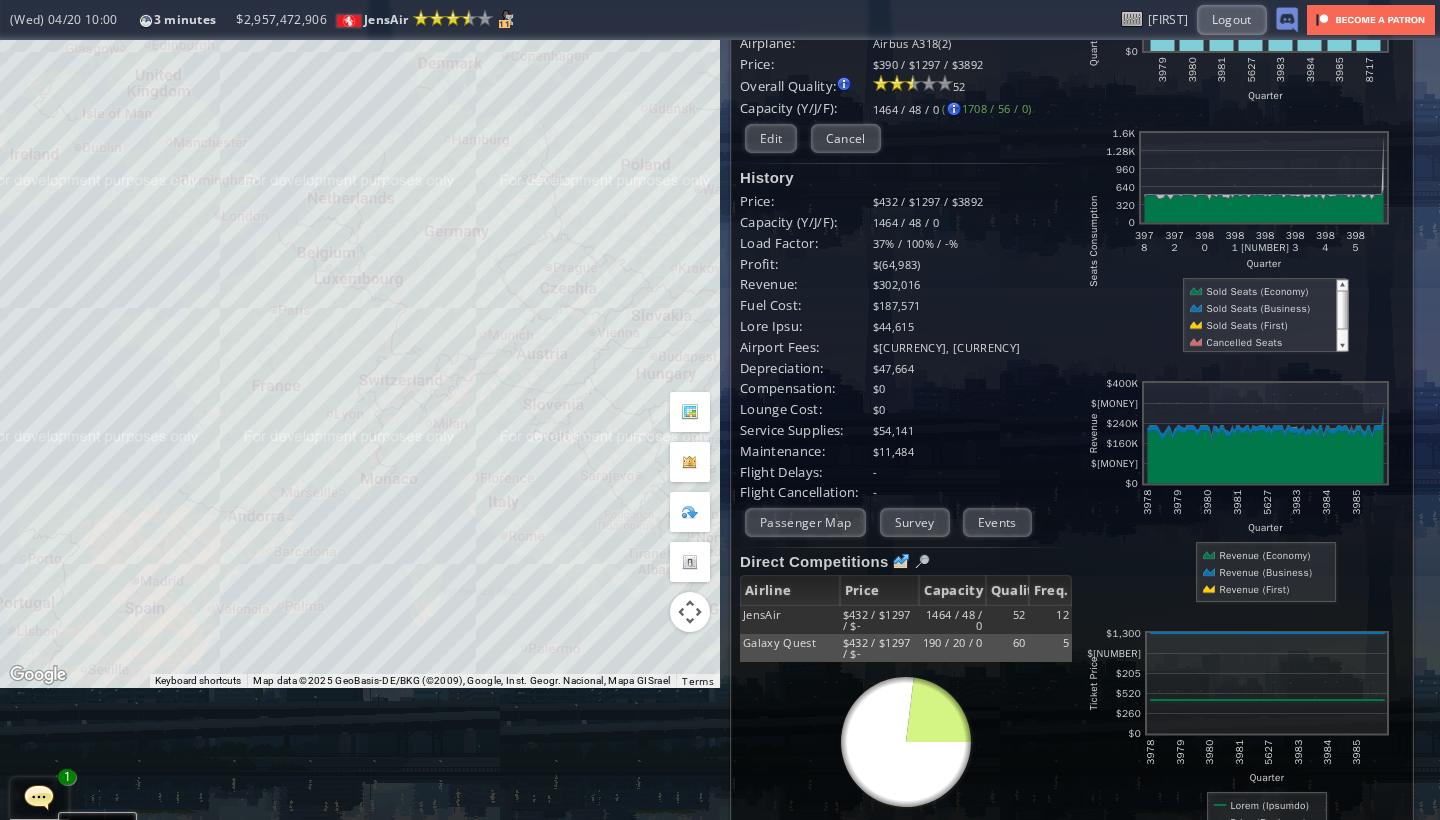 drag, startPoint x: 309, startPoint y: 426, endPoint x: 493, endPoint y: 400, distance: 185.82788 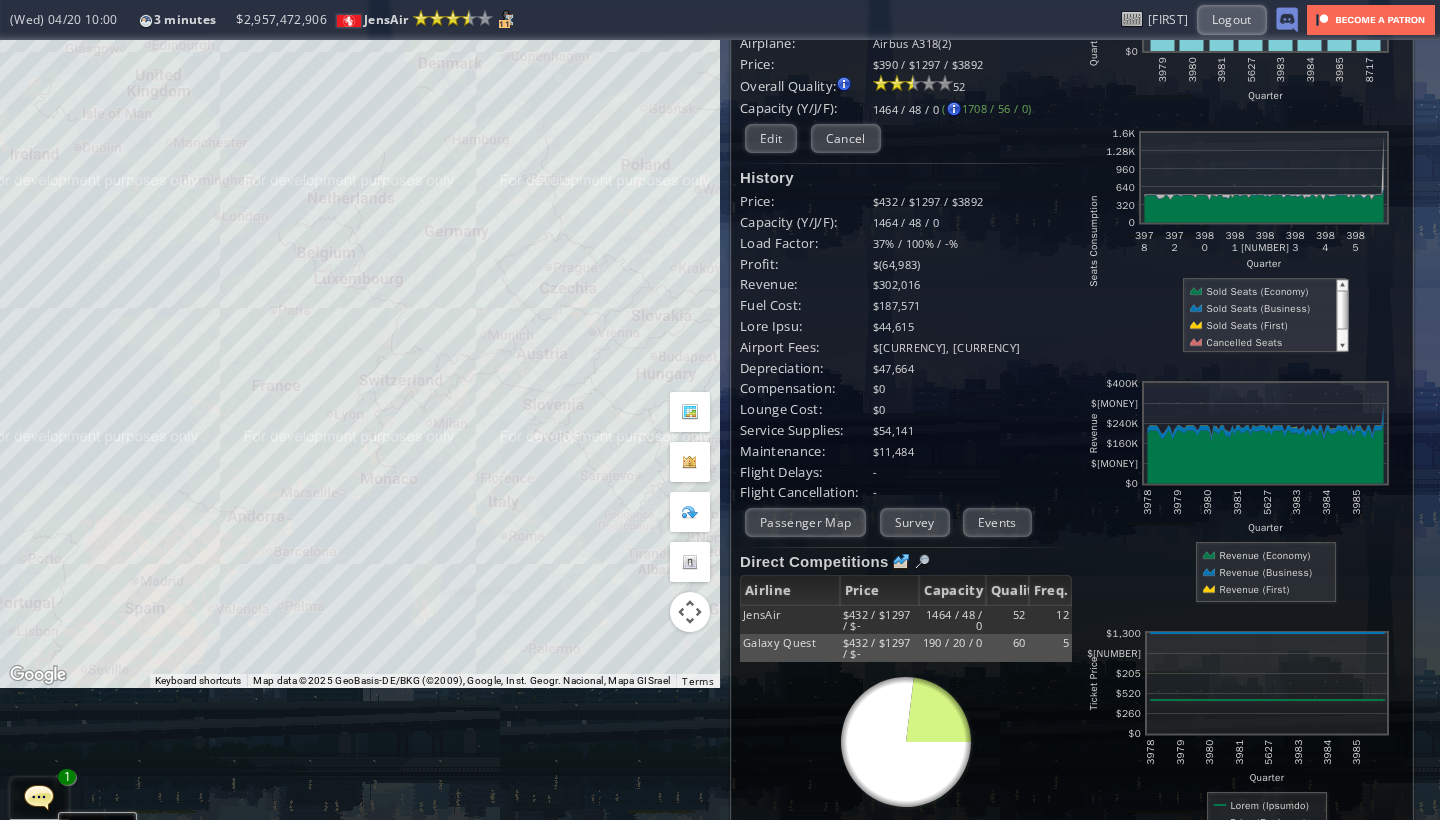 click on "To navigate, press the arrow keys." at bounding box center (360, 298) 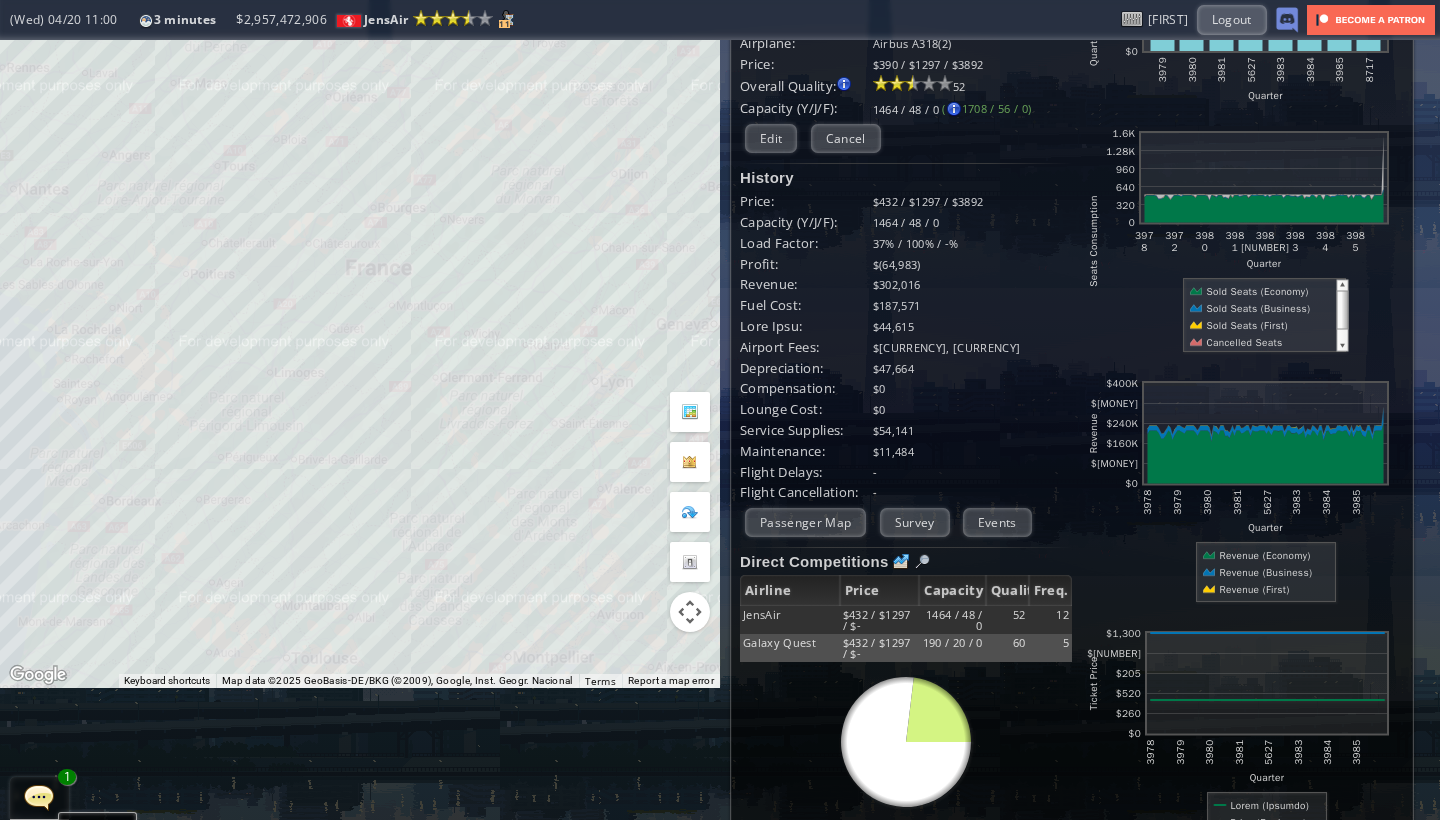 click on "To navigate, press the arrow keys." at bounding box center (360, 298) 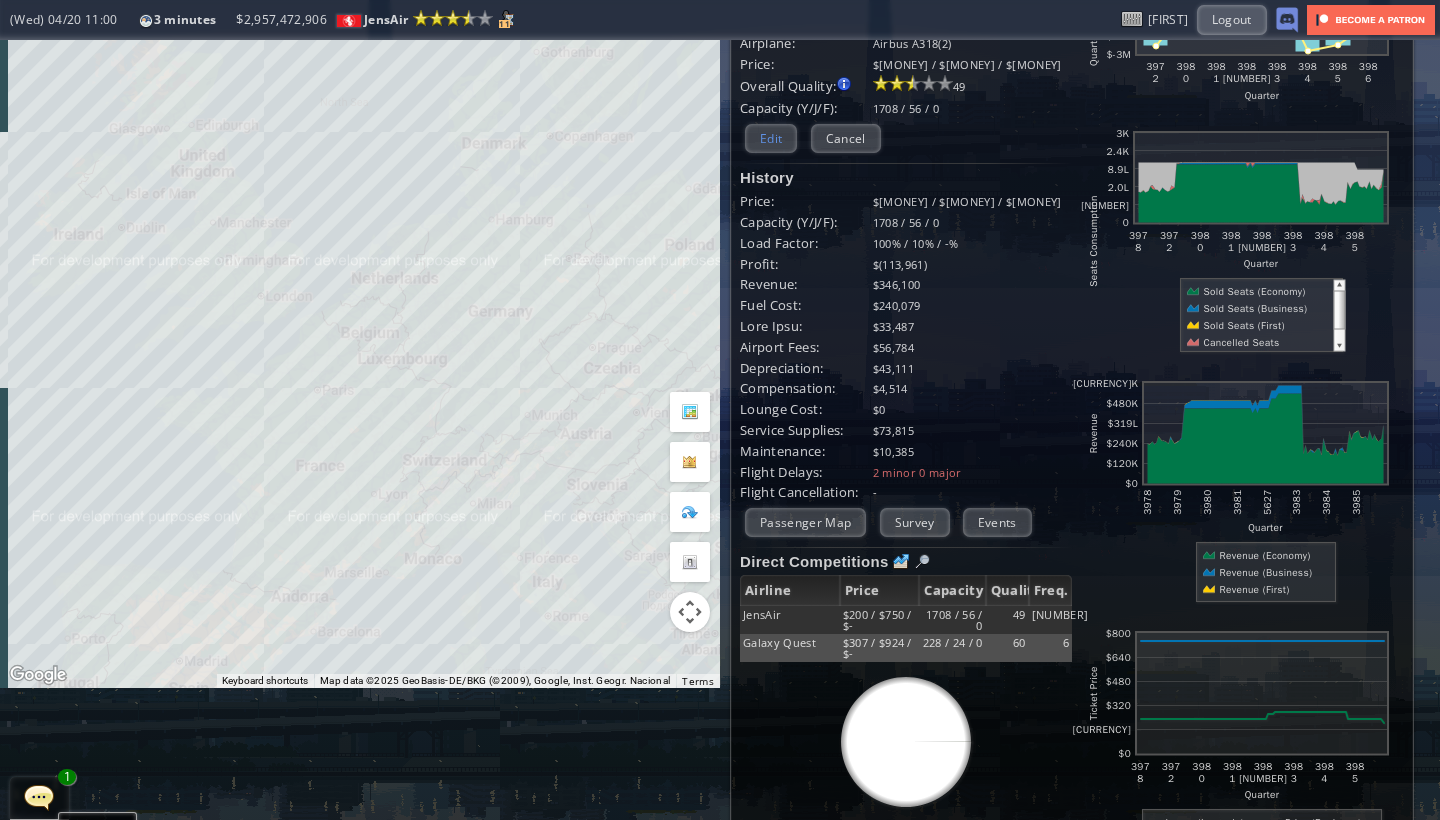 click on "Edit" at bounding box center (771, 138) 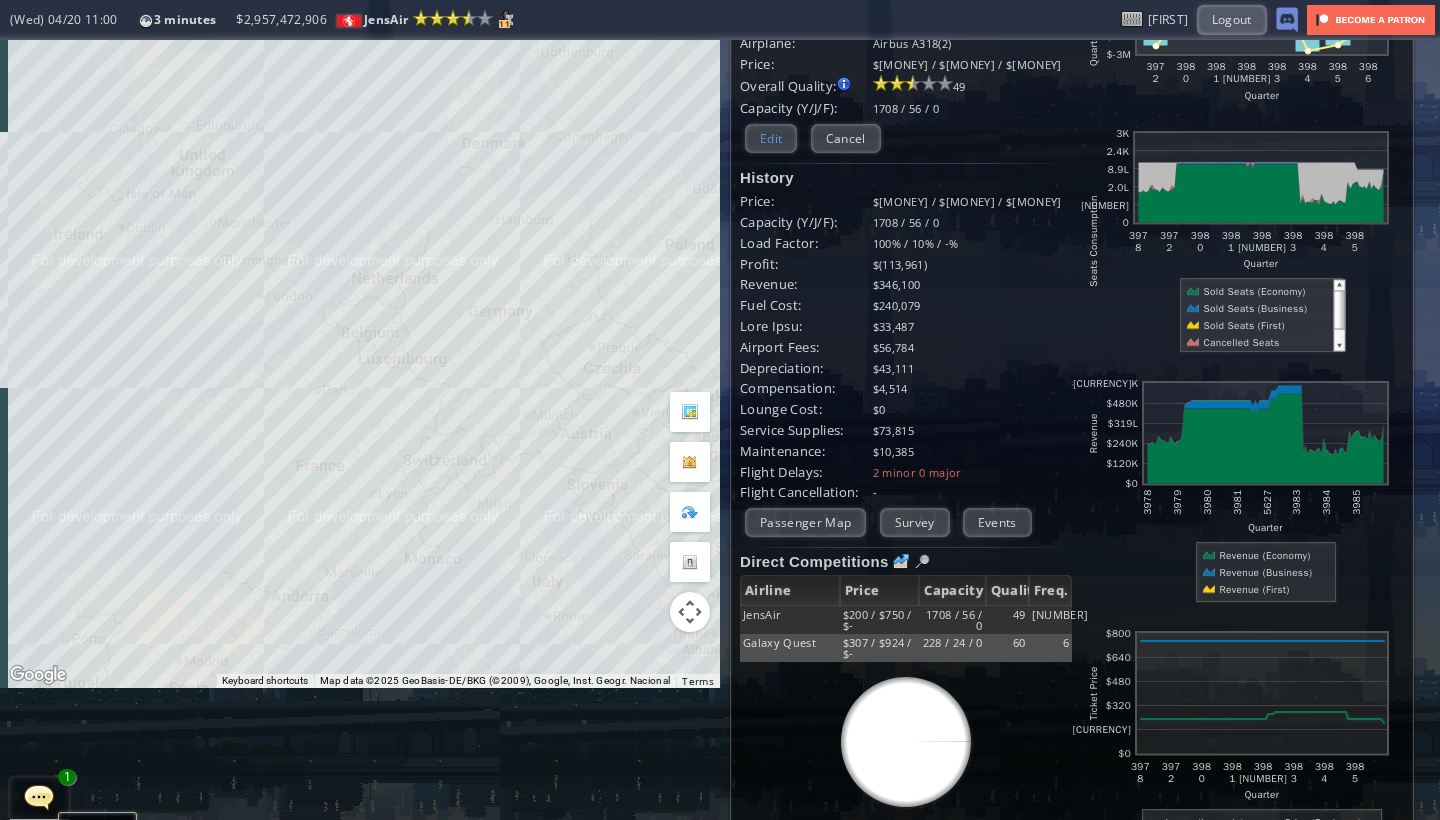scroll, scrollTop: 0, scrollLeft: 0, axis: both 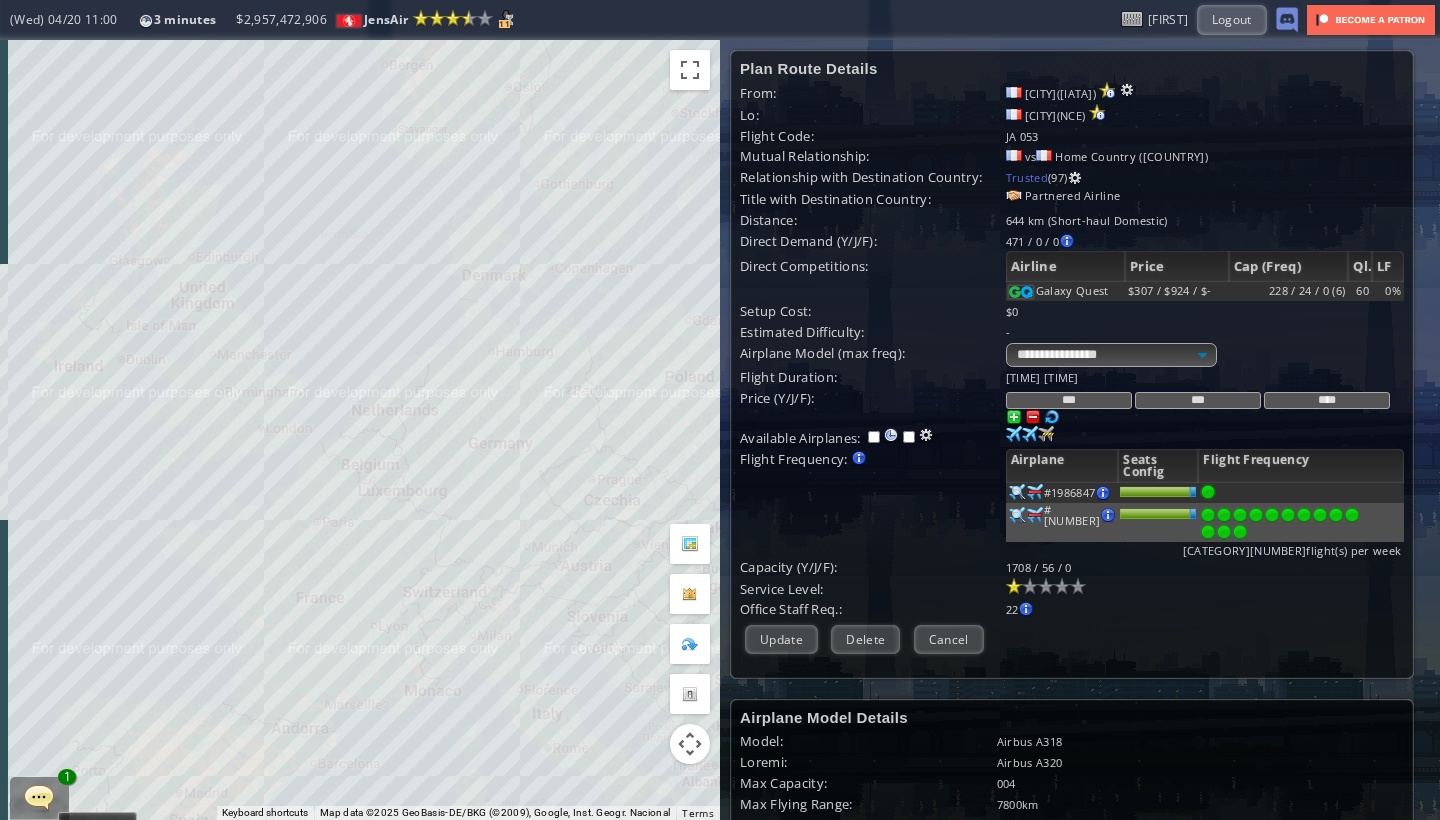 click on "***" at bounding box center [1069, 400] 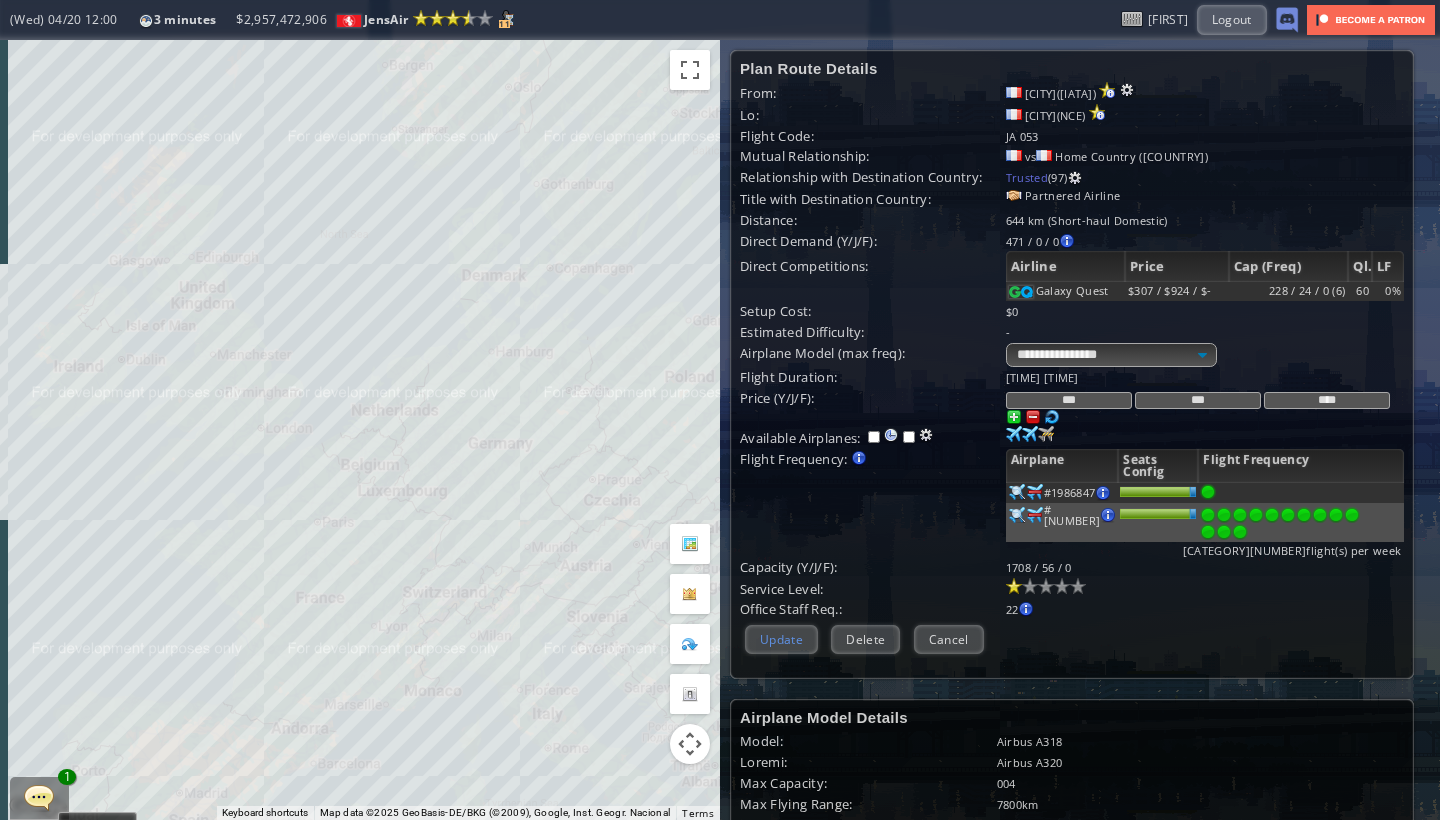 type on "***" 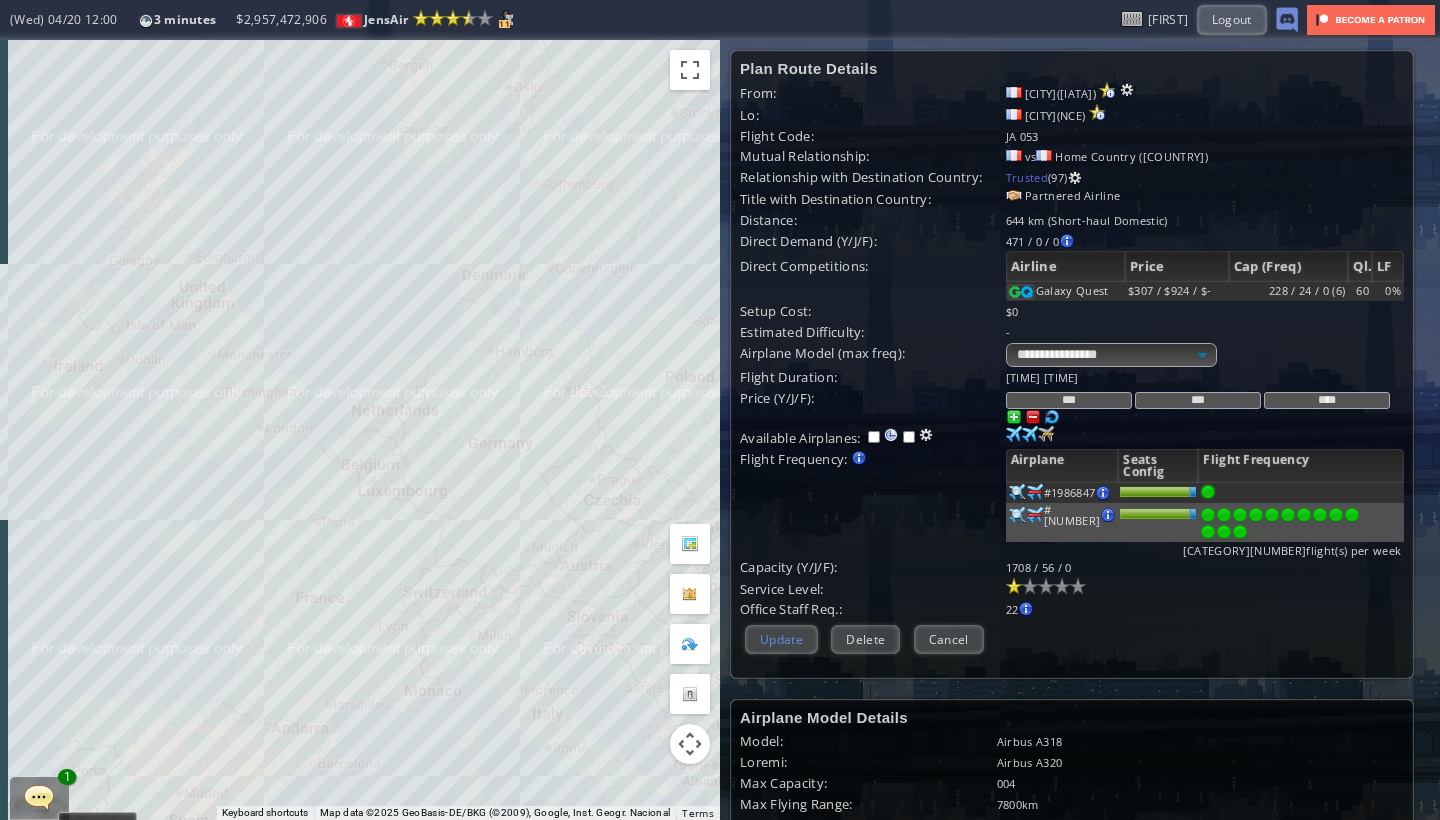 click on "Update" at bounding box center [781, 639] 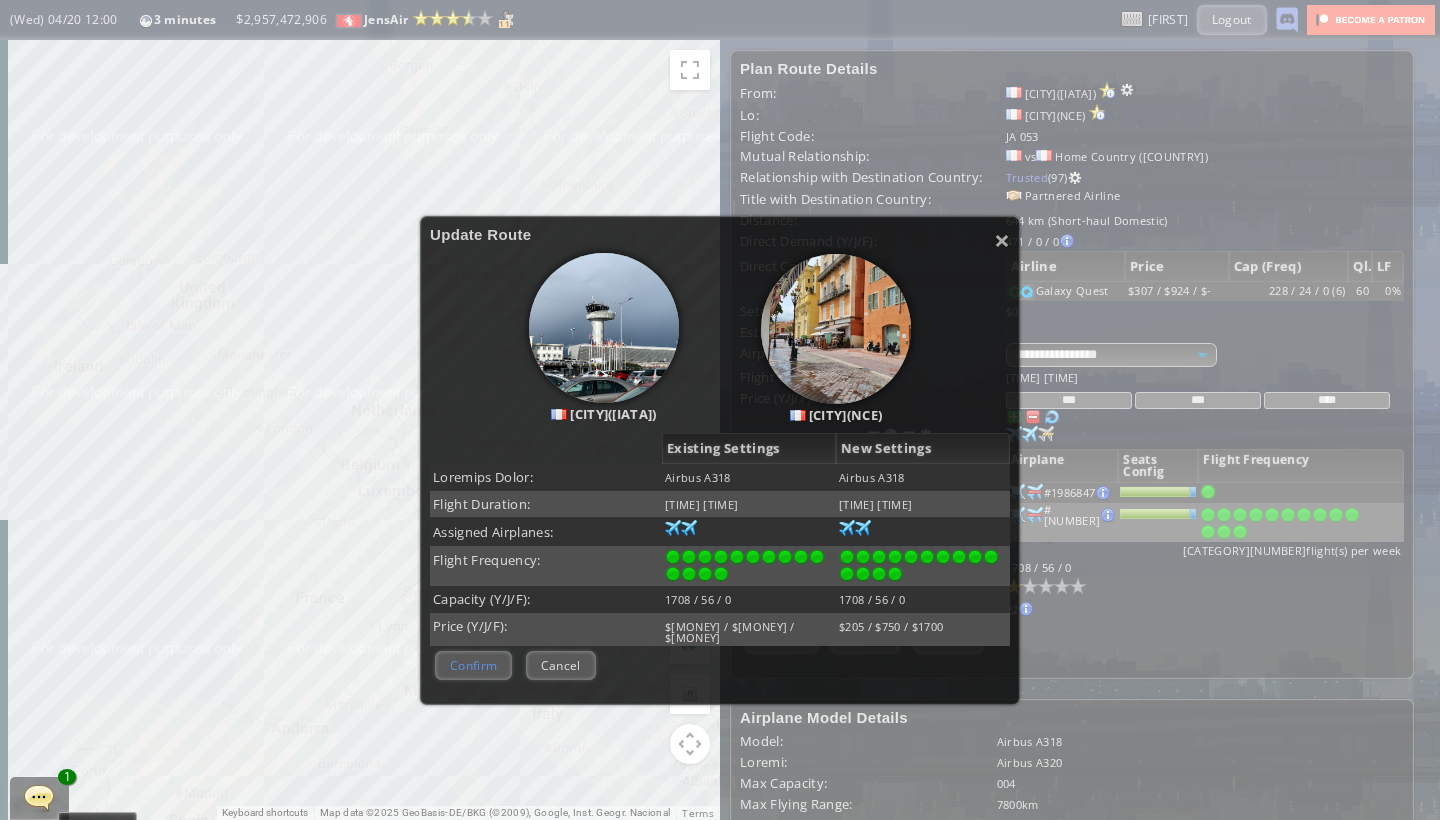 click on "Confirm" at bounding box center [473, 665] 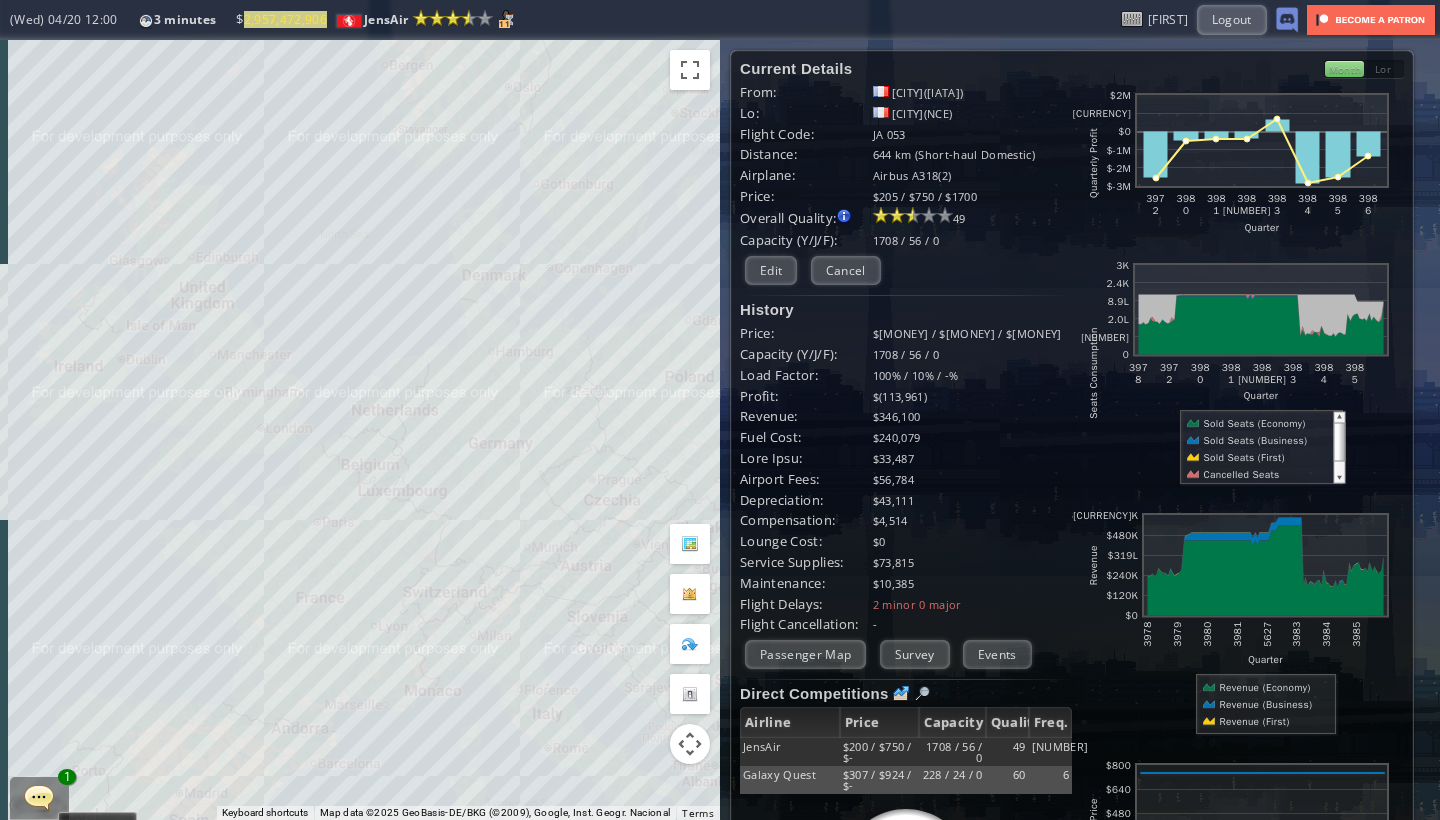 click on "To navigate, press the arrow keys." at bounding box center [360, 430] 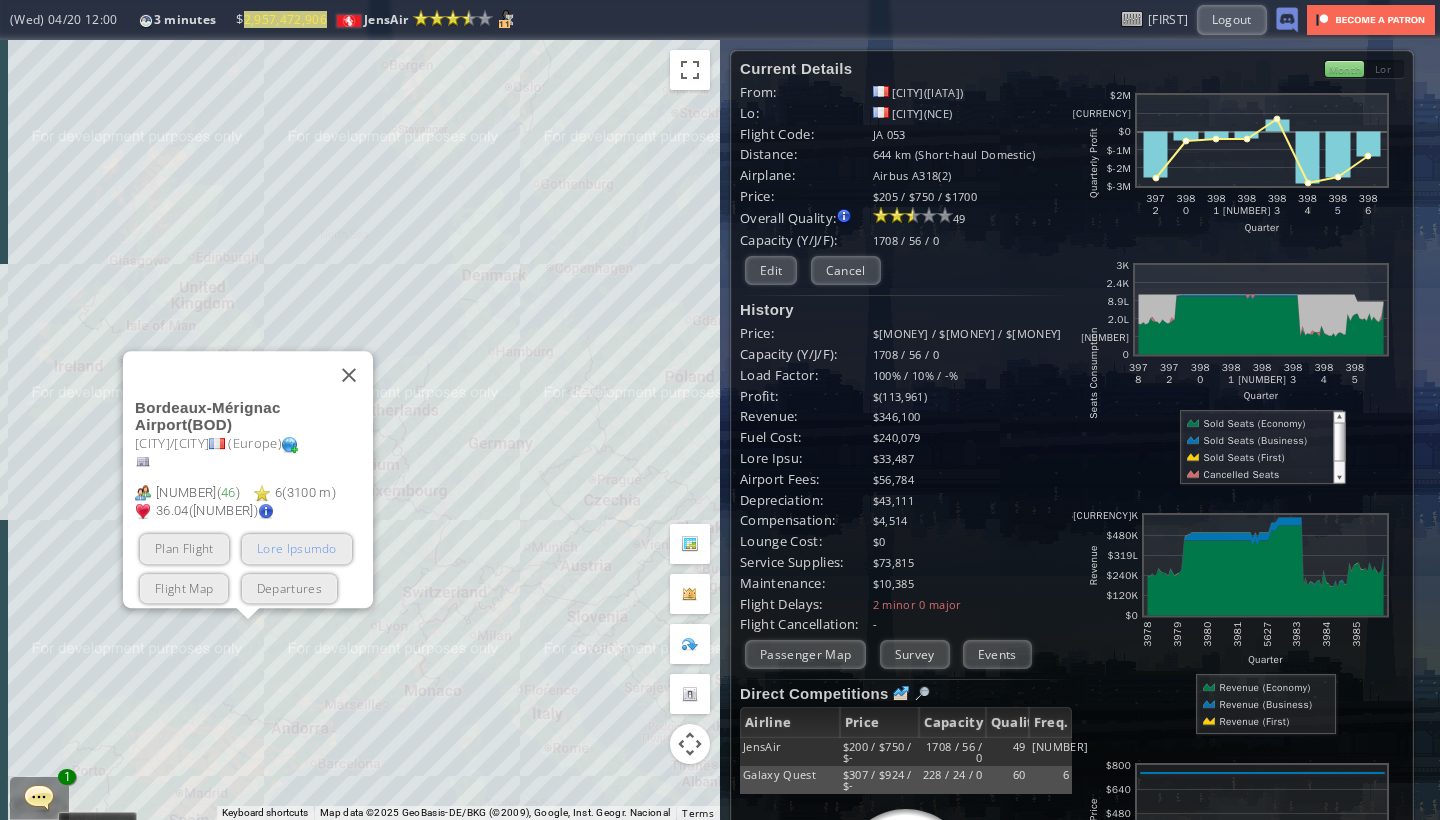 click on "Lore Ipsumdo" at bounding box center (297, 549) 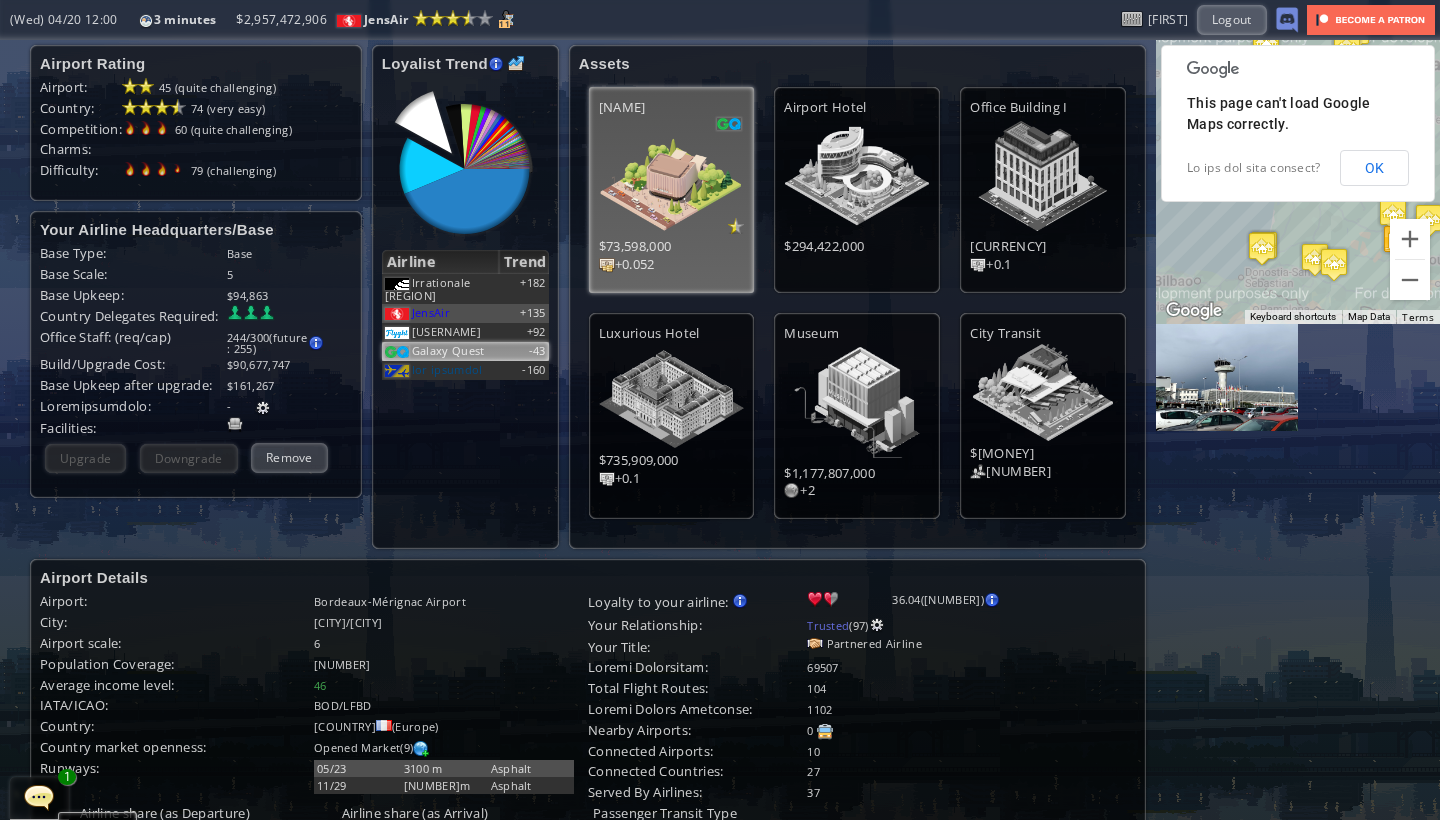 click on "Galaxy Quest" at bounding box center (428, 289) 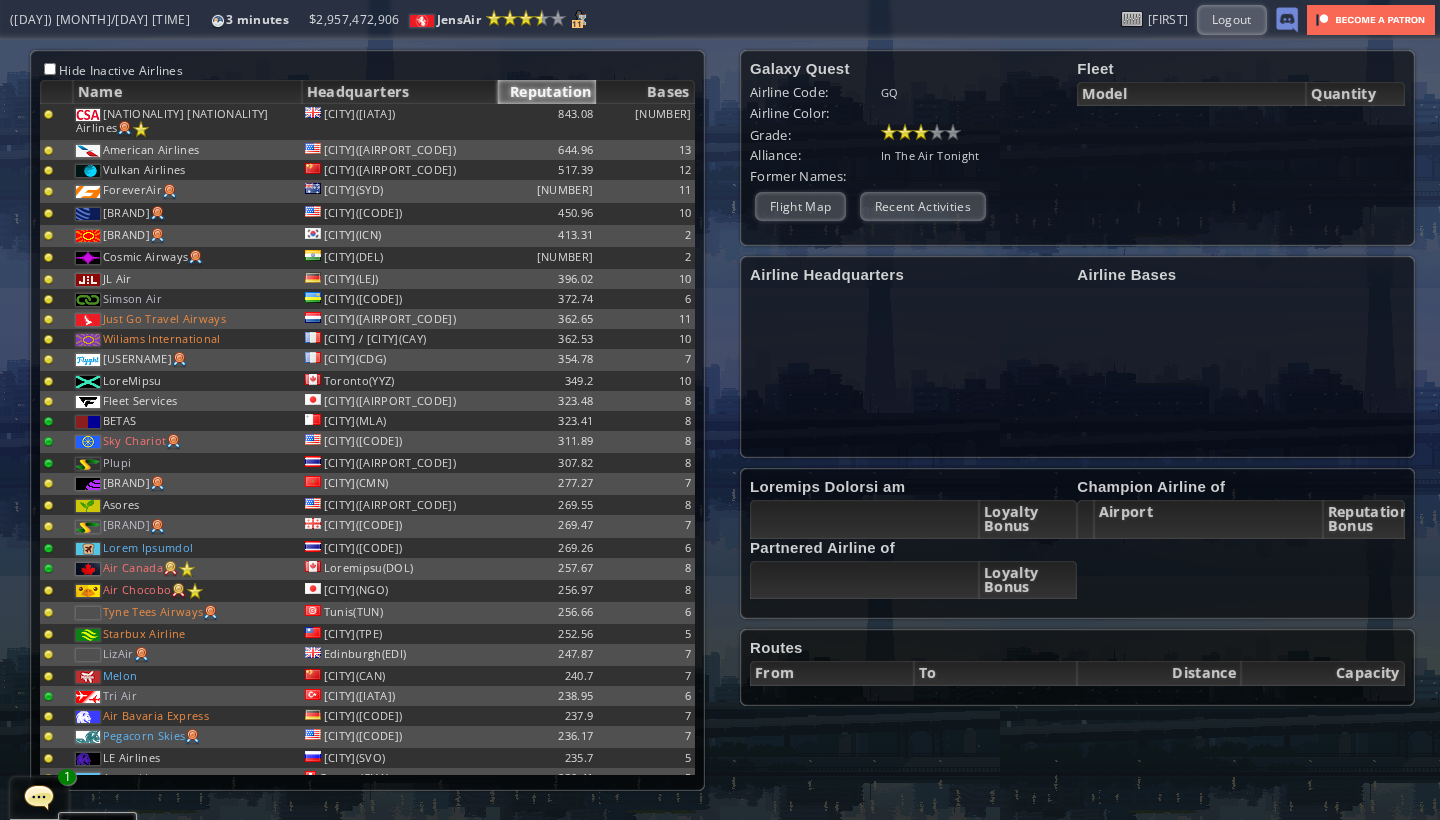 scroll, scrollTop: 8241, scrollLeft: 0, axis: vertical 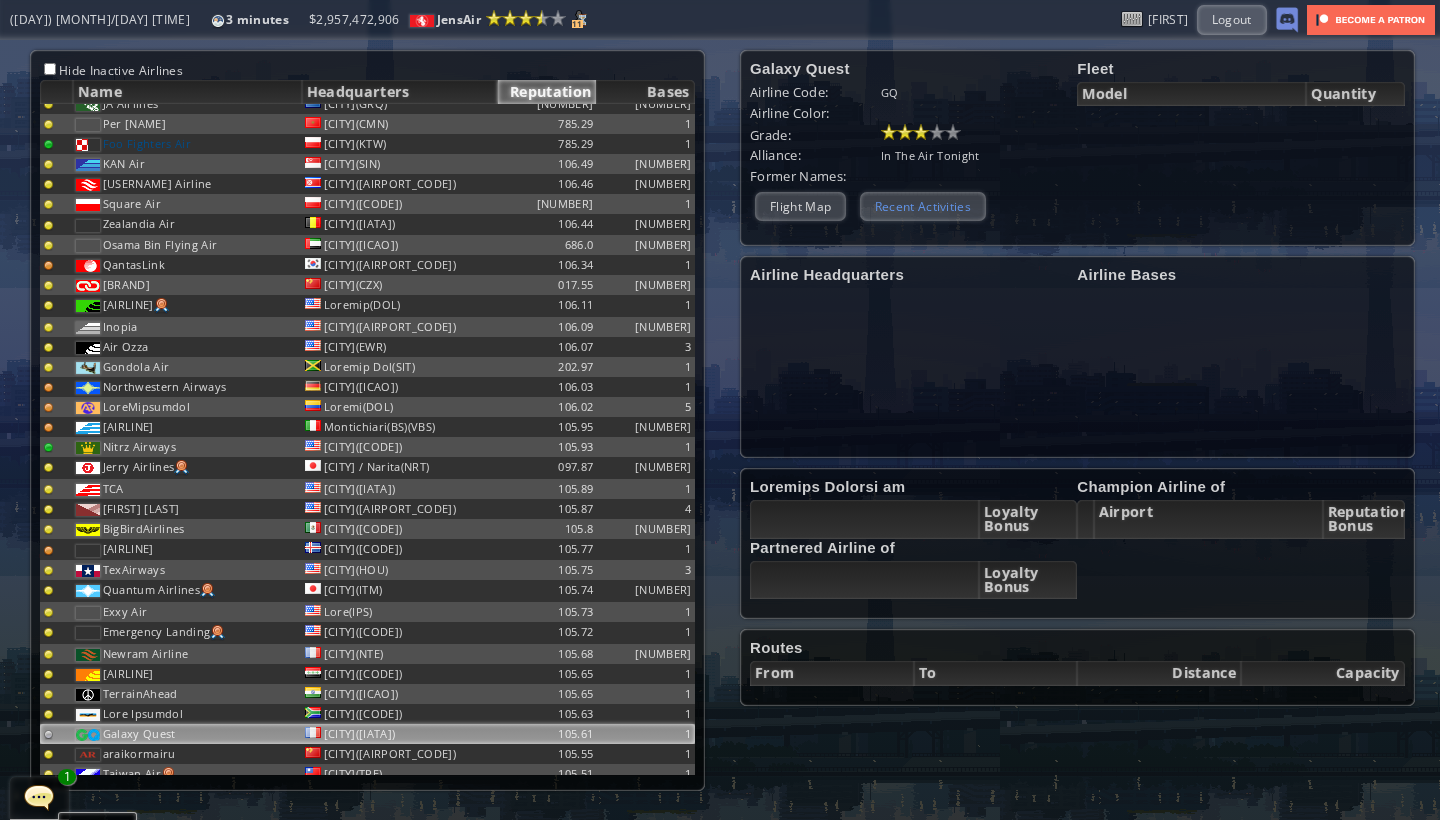click on "Galaxy Quest
Airline Code:
GQ
Airline Color:
Grade:
Alliance:
In The Air Tonight
Former Names:
Flight Map
Recent Activities
Admin Action
Username: [USERNAME]
User ID: [USER_ID]
User Mod: [USER_MOD]
Airline Mod: [AIRLINE_MOD]
IP:   [IP_ADDRESS]
UUID:   [UUID]
Ban Chat
Remove Livery/Slogan
Warn about ban
Ban
Nerf
Ban and reset
Restore
Send Direct Message
Super Admin Action
Switch to this user
User Level:
*
*
*
*
* *" at bounding box center (1077, 148) 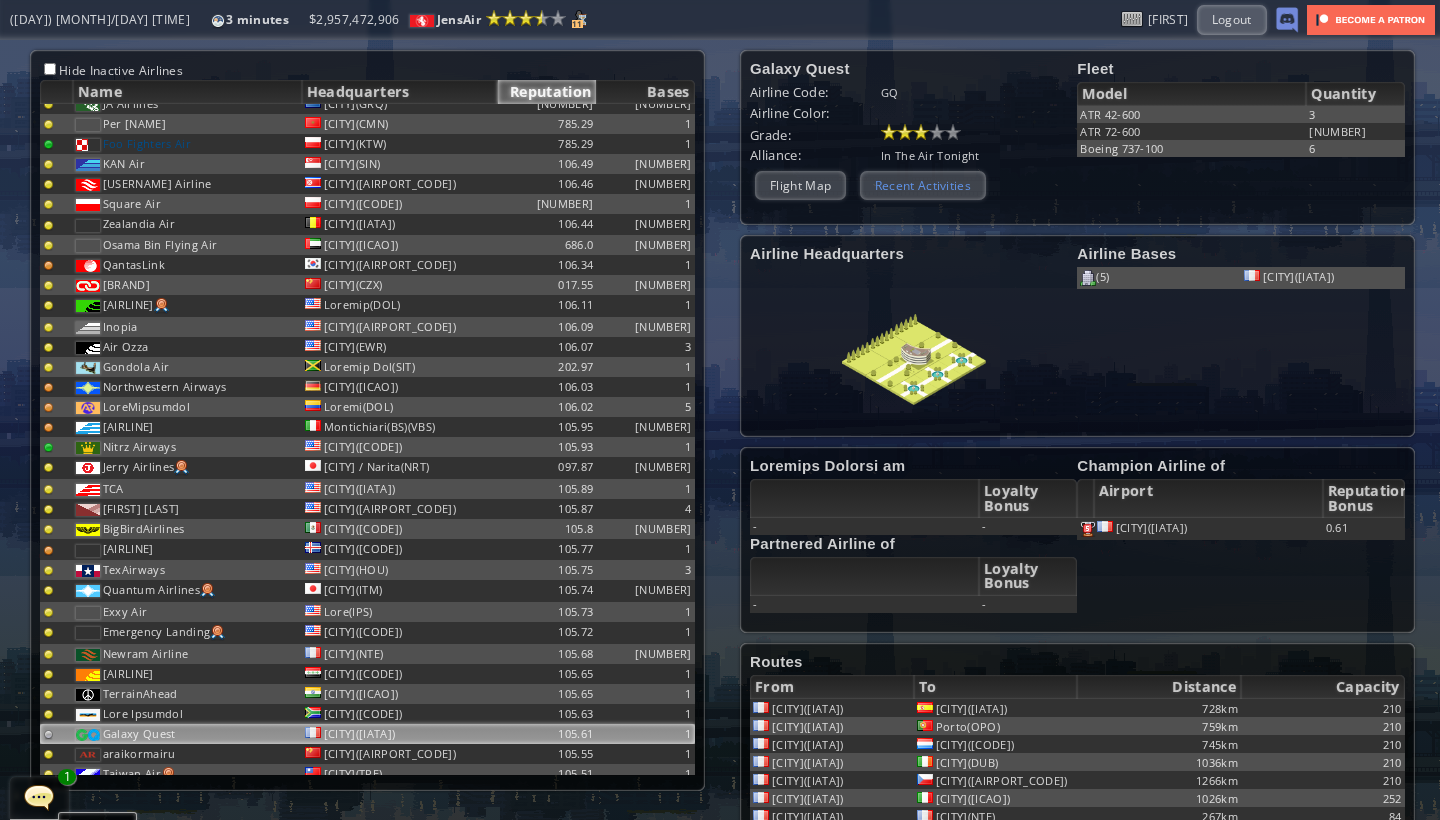 click on "Recent Activities" at bounding box center [923, 185] 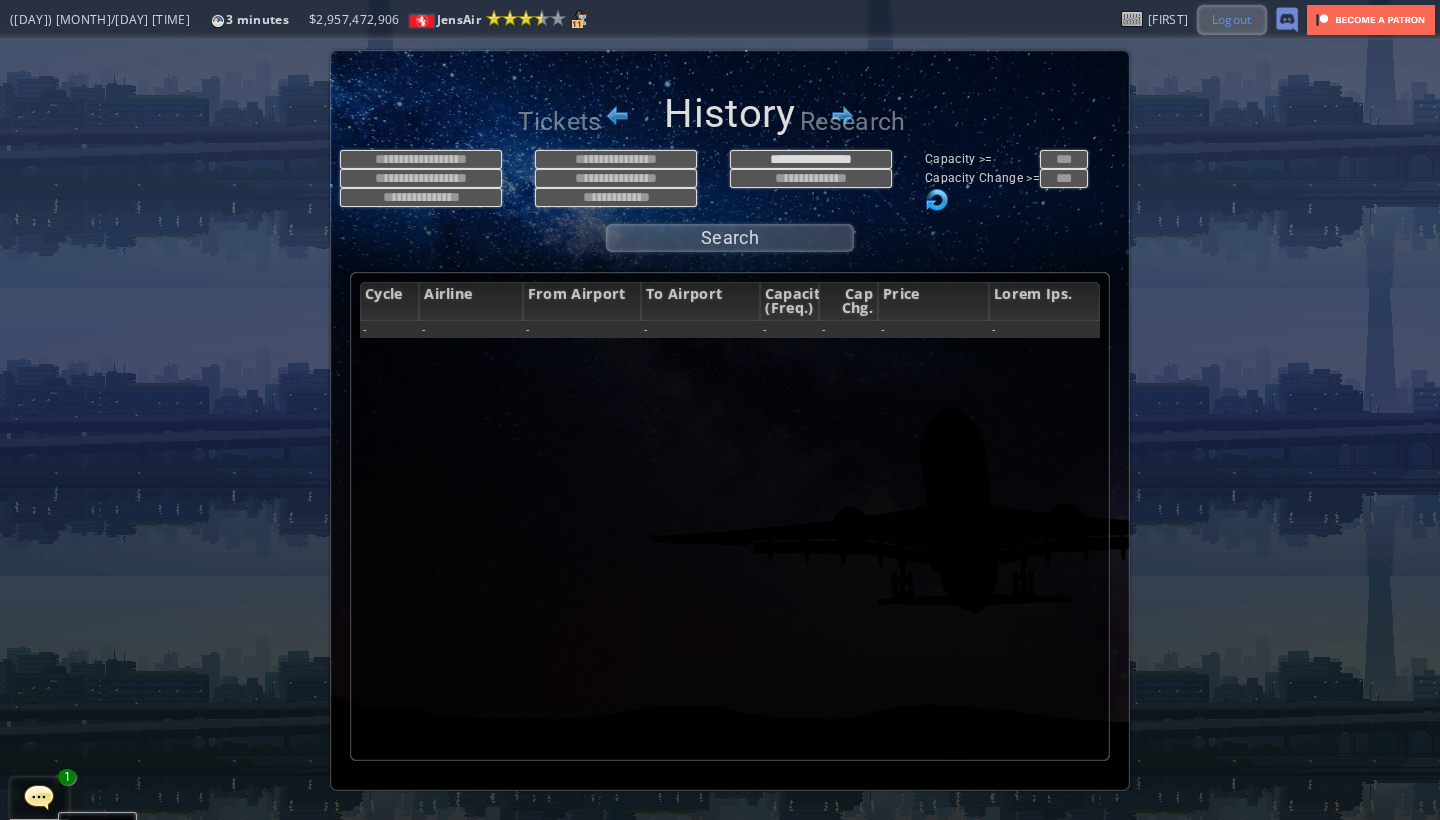 click on "Logout" at bounding box center [1232, 19] 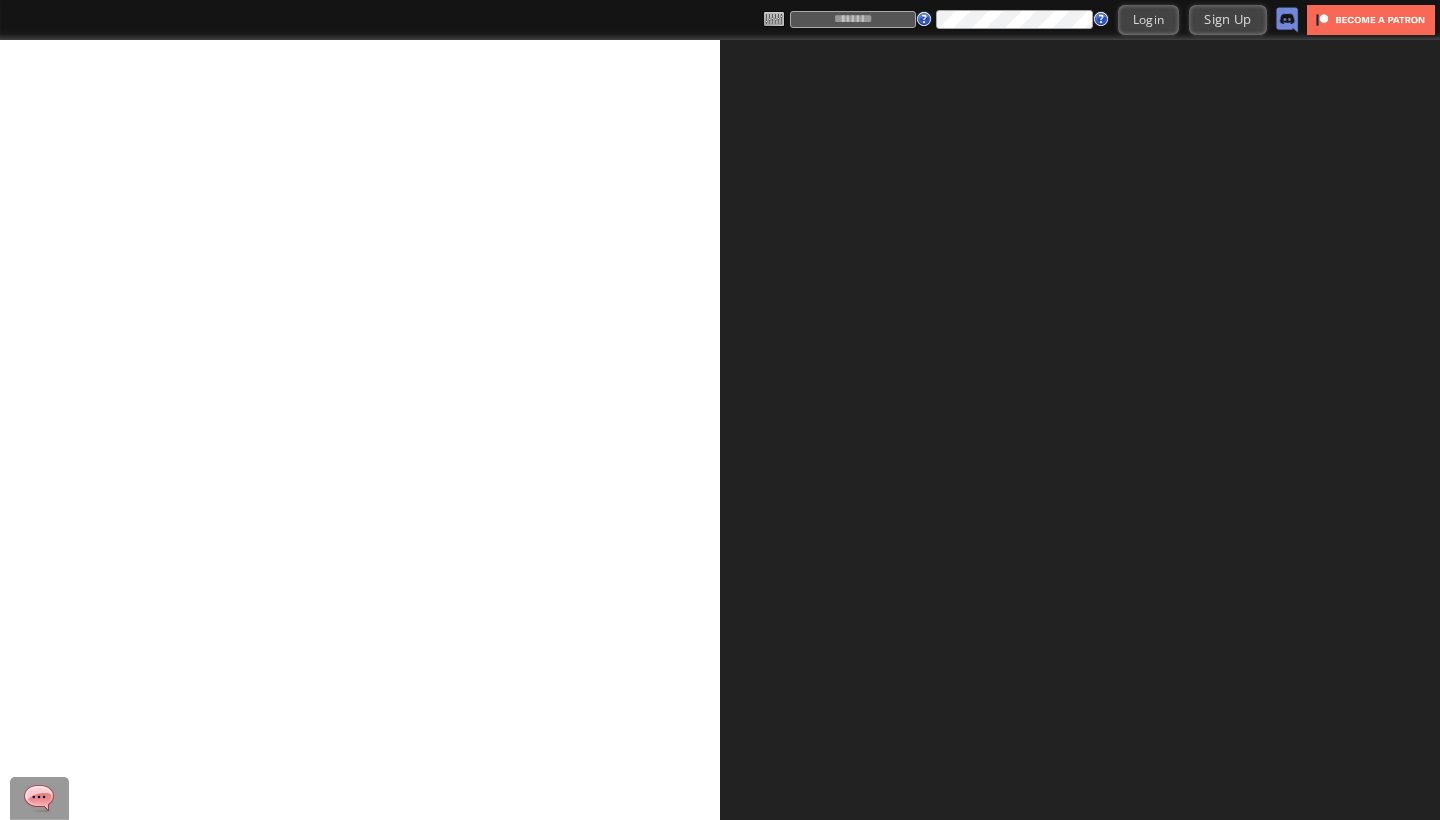 scroll, scrollTop: 0, scrollLeft: 0, axis: both 